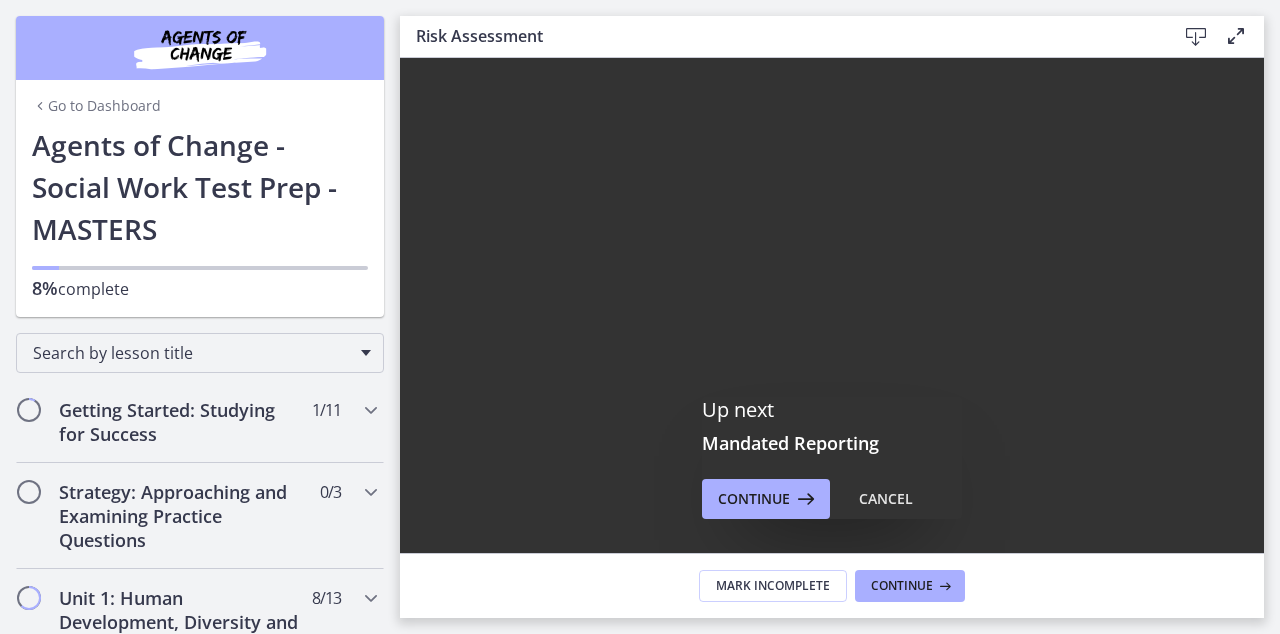 scroll, scrollTop: 0, scrollLeft: 0, axis: both 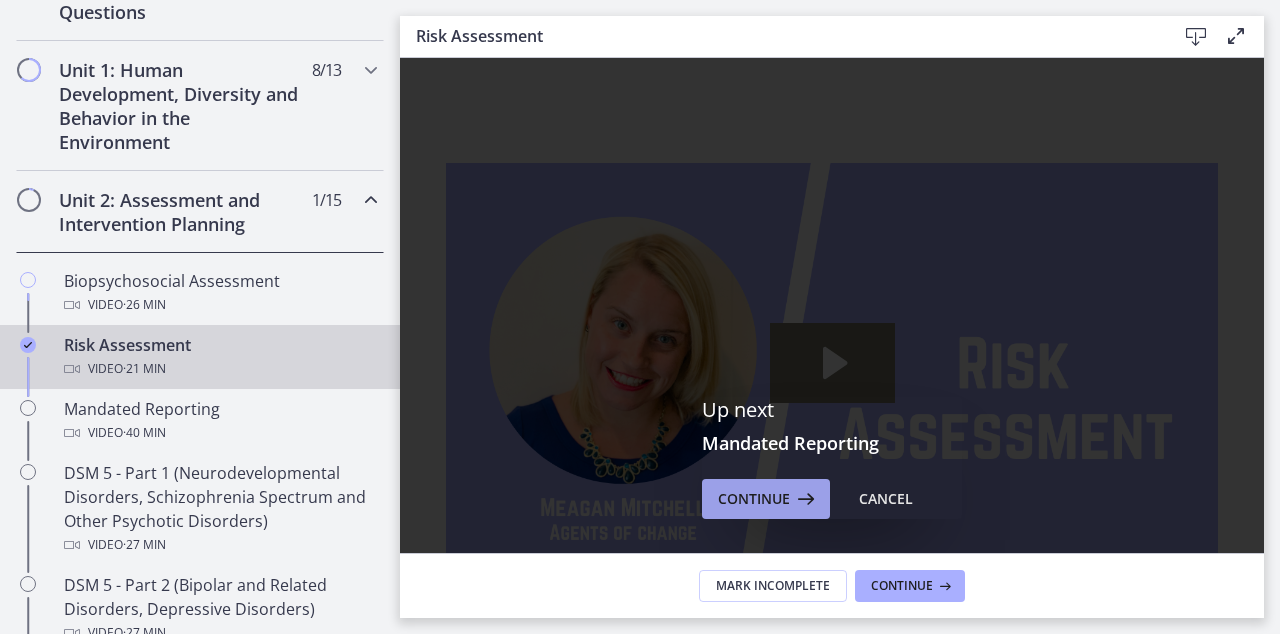 click on "Continue" at bounding box center (754, 499) 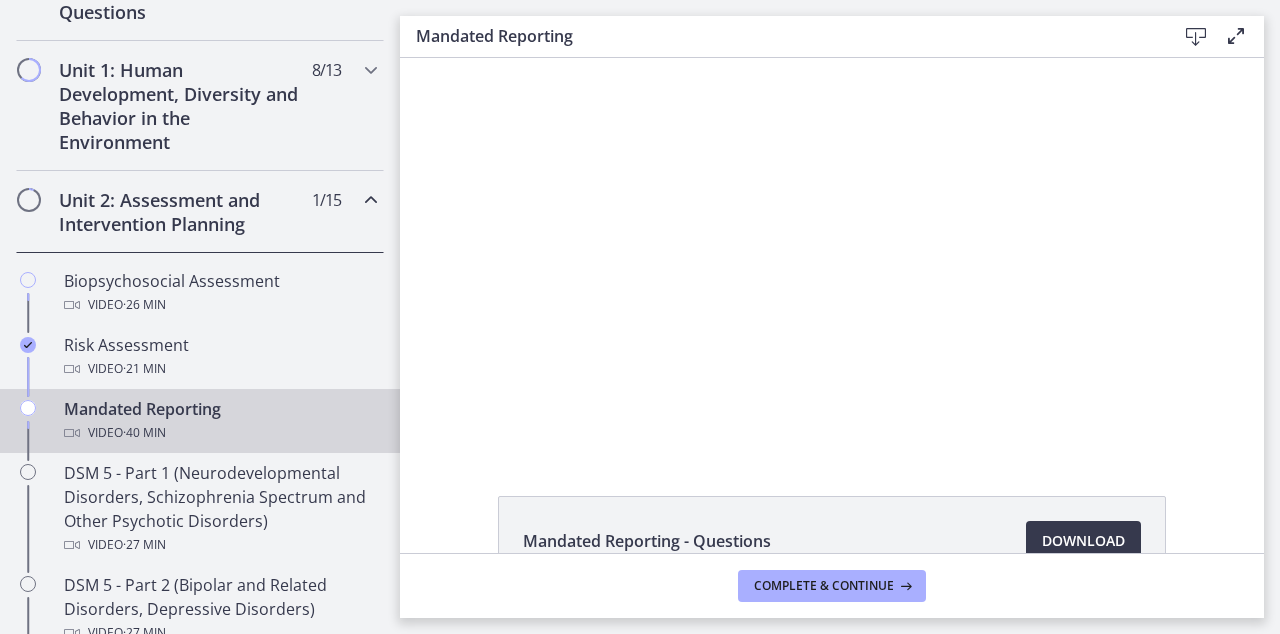 scroll, scrollTop: 0, scrollLeft: 0, axis: both 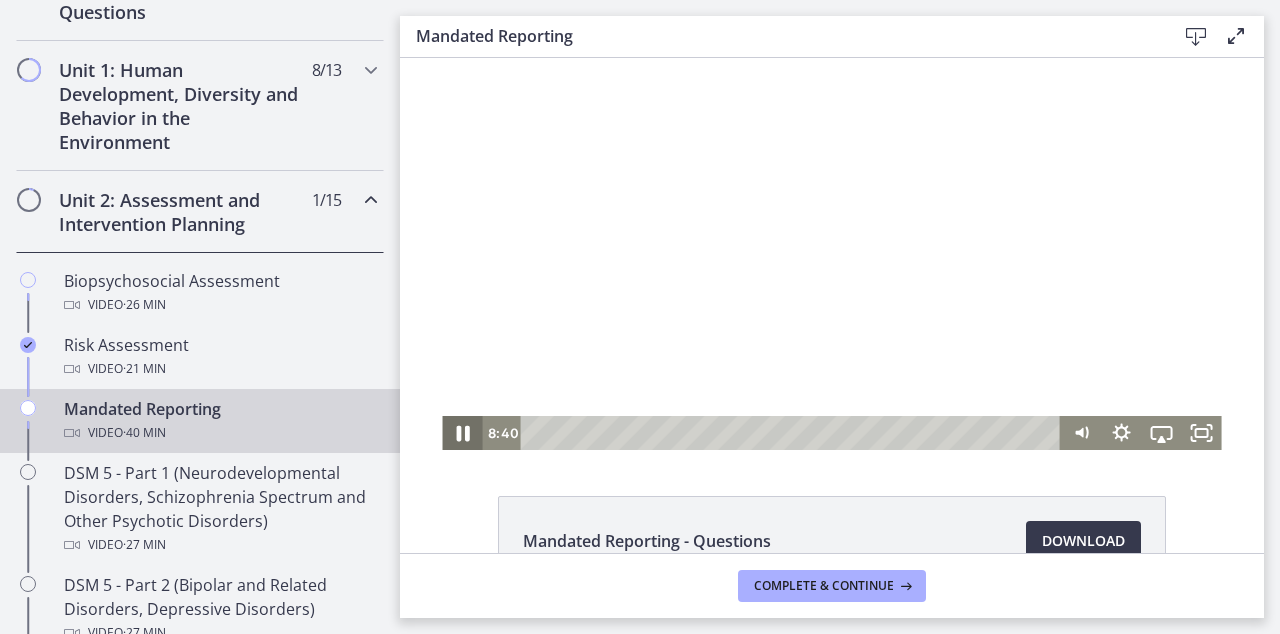 click 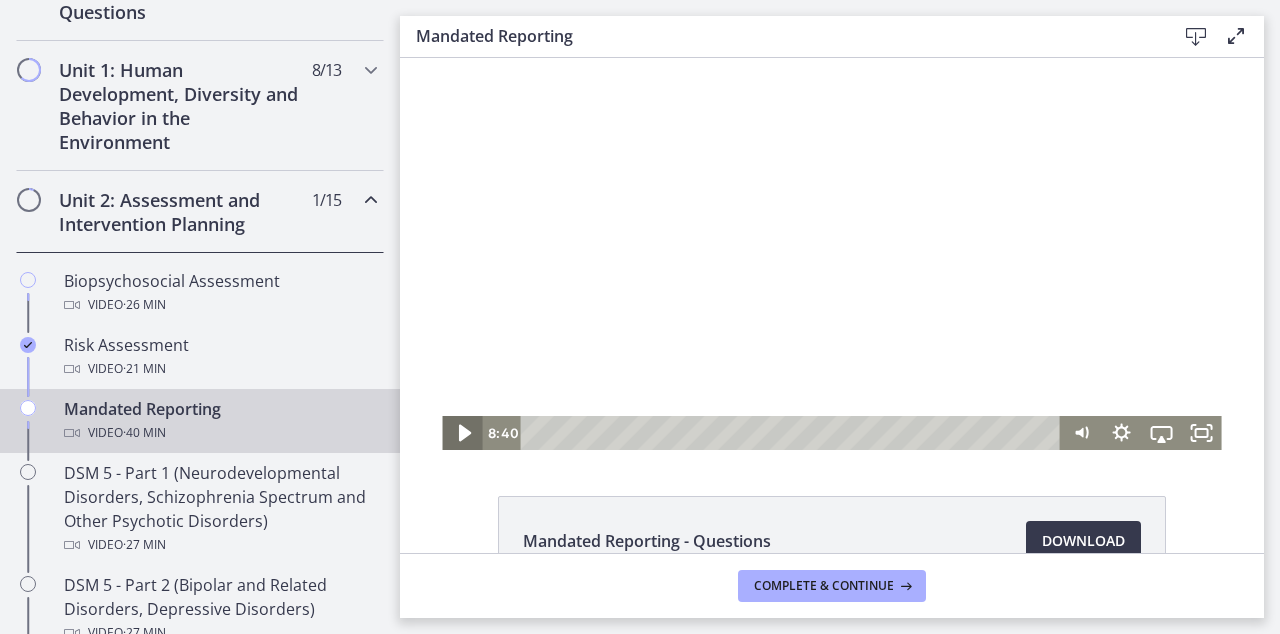 click 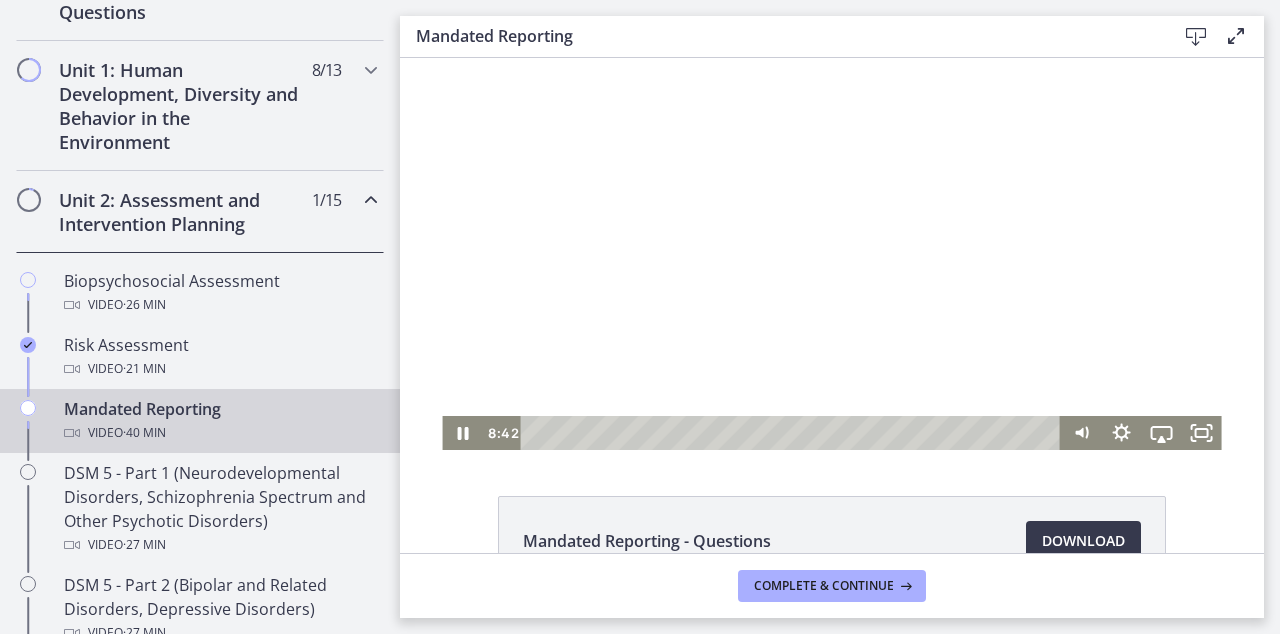 scroll, scrollTop: 0, scrollLeft: 0, axis: both 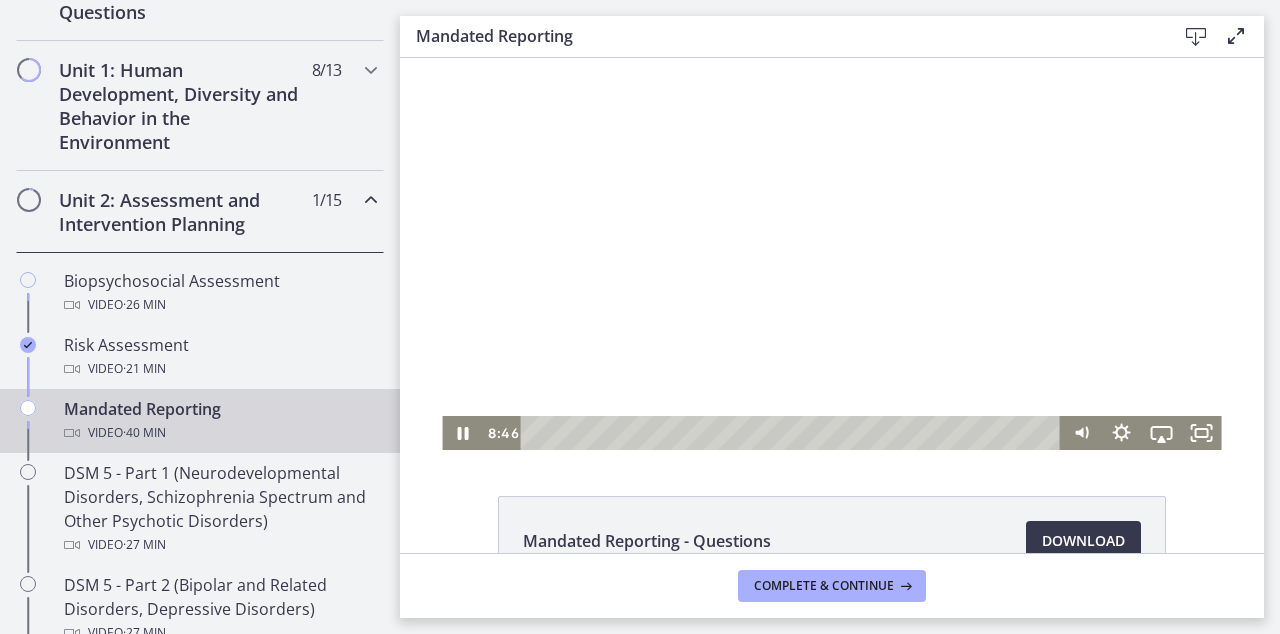 type 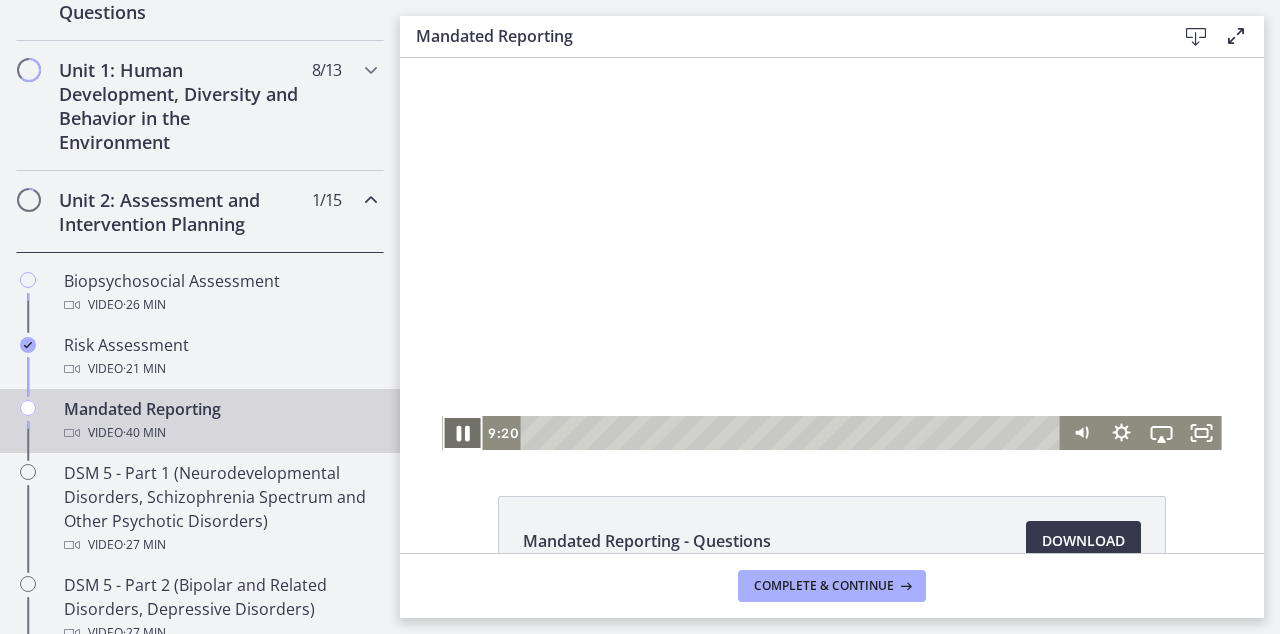 click 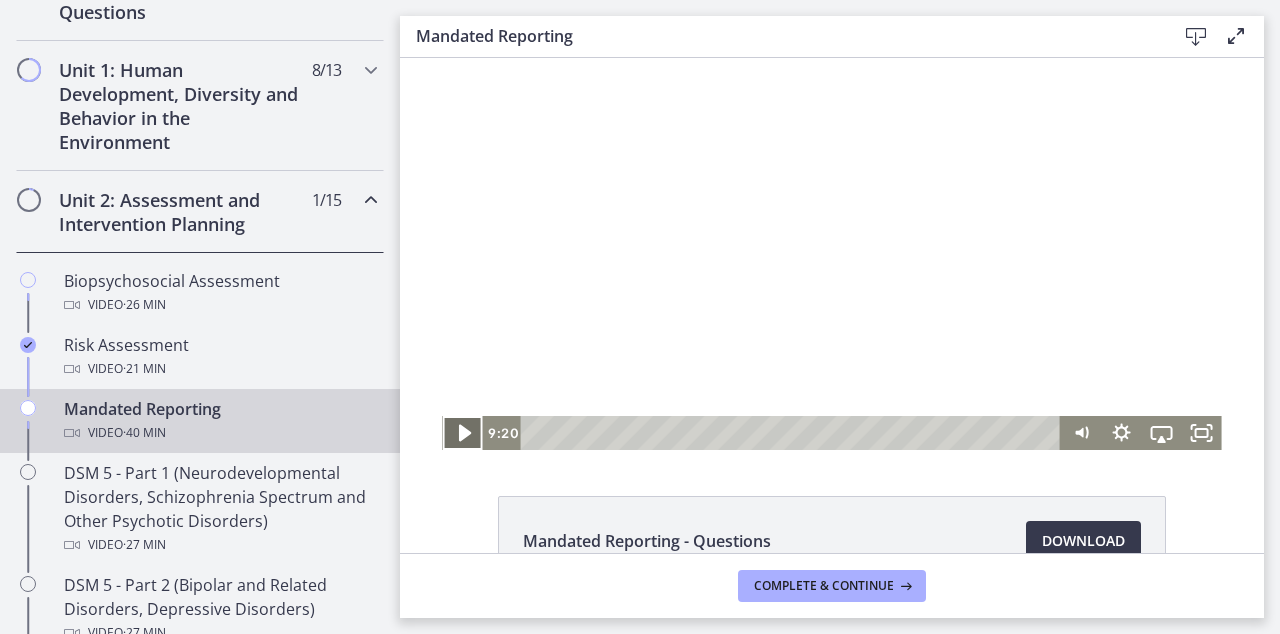 click 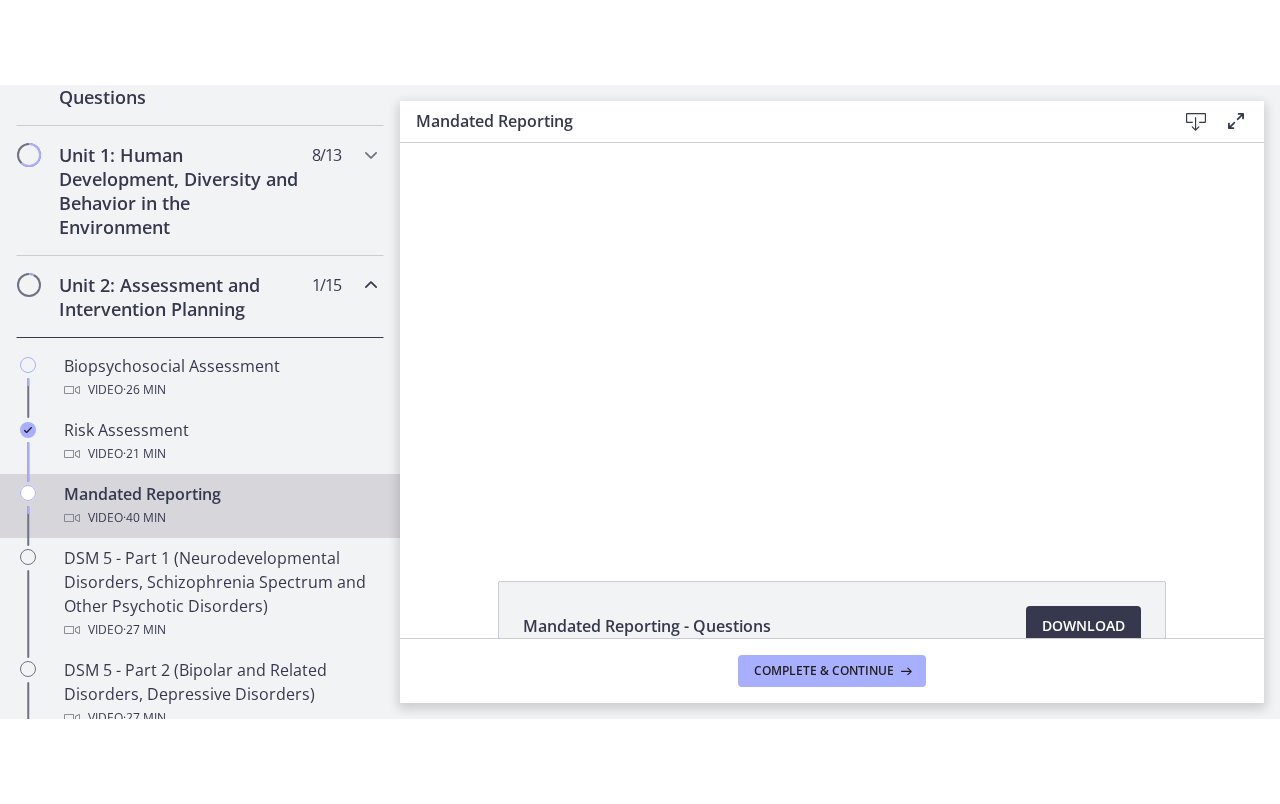 scroll, scrollTop: 1, scrollLeft: 0, axis: vertical 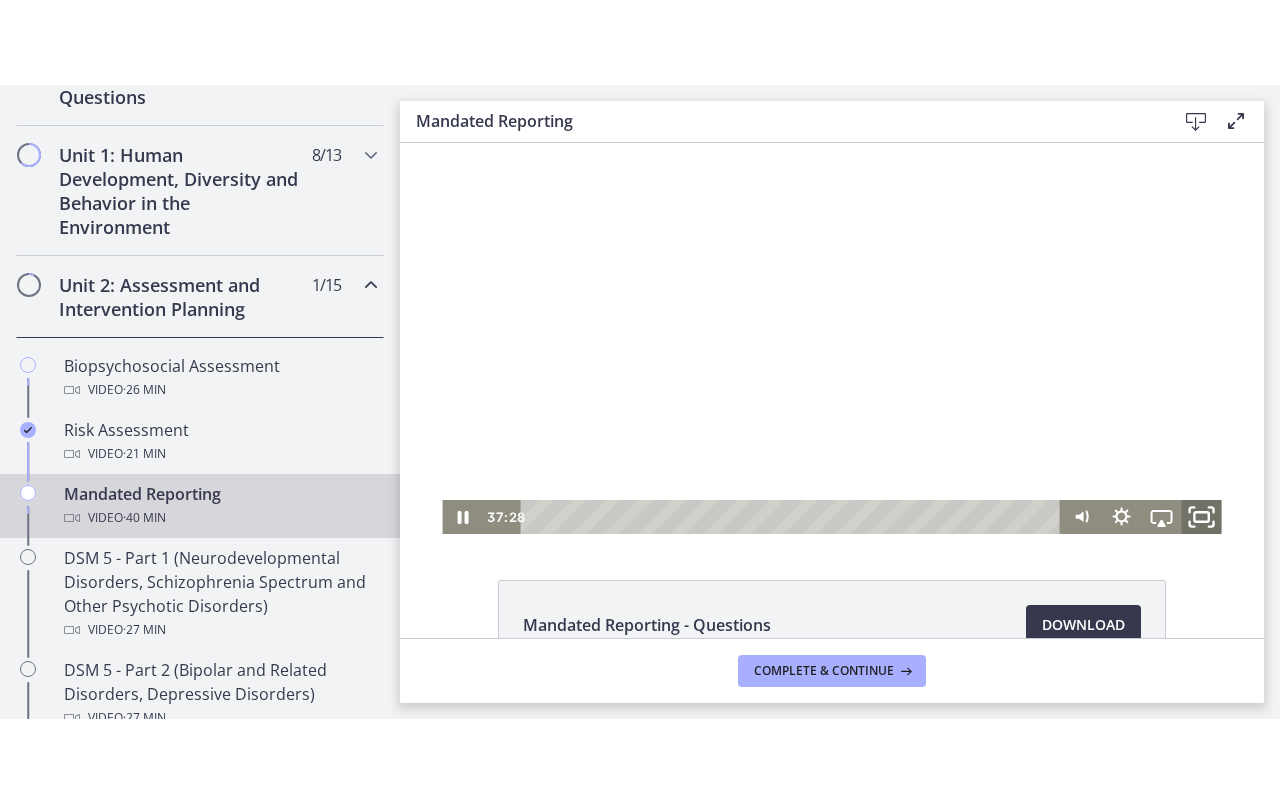 click 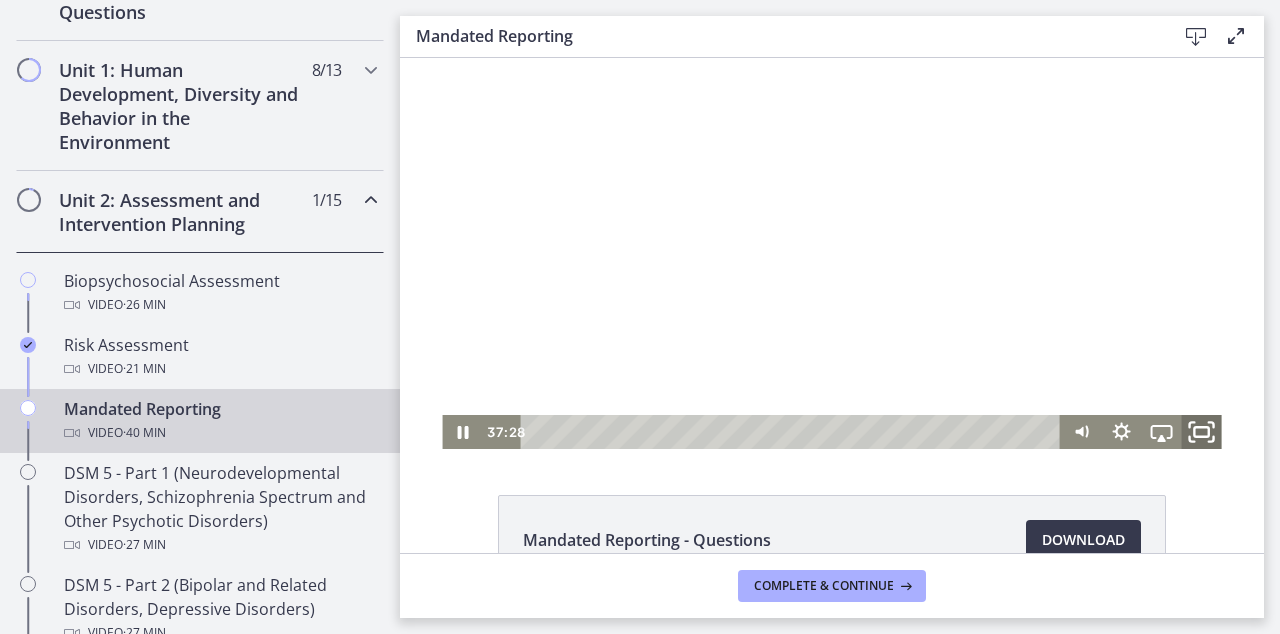 scroll, scrollTop: 0, scrollLeft: 0, axis: both 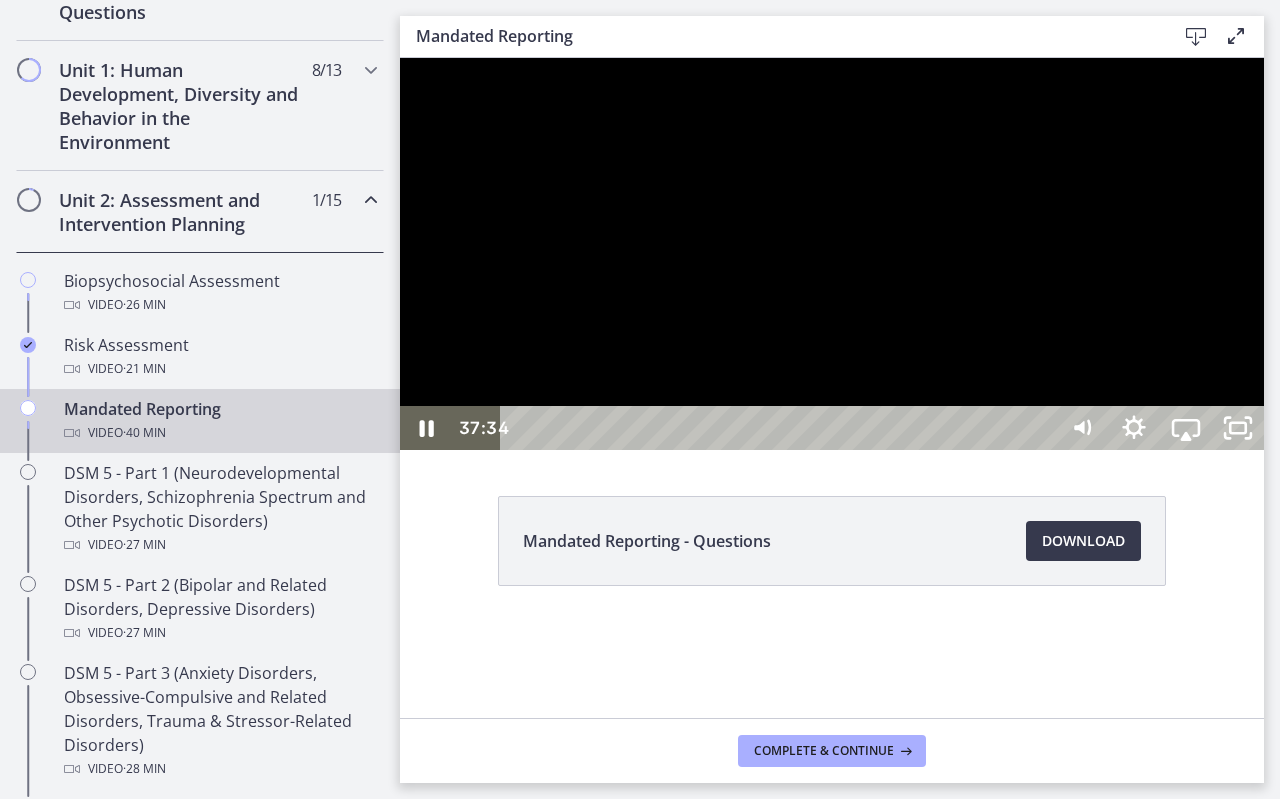 click at bounding box center (832, 254) 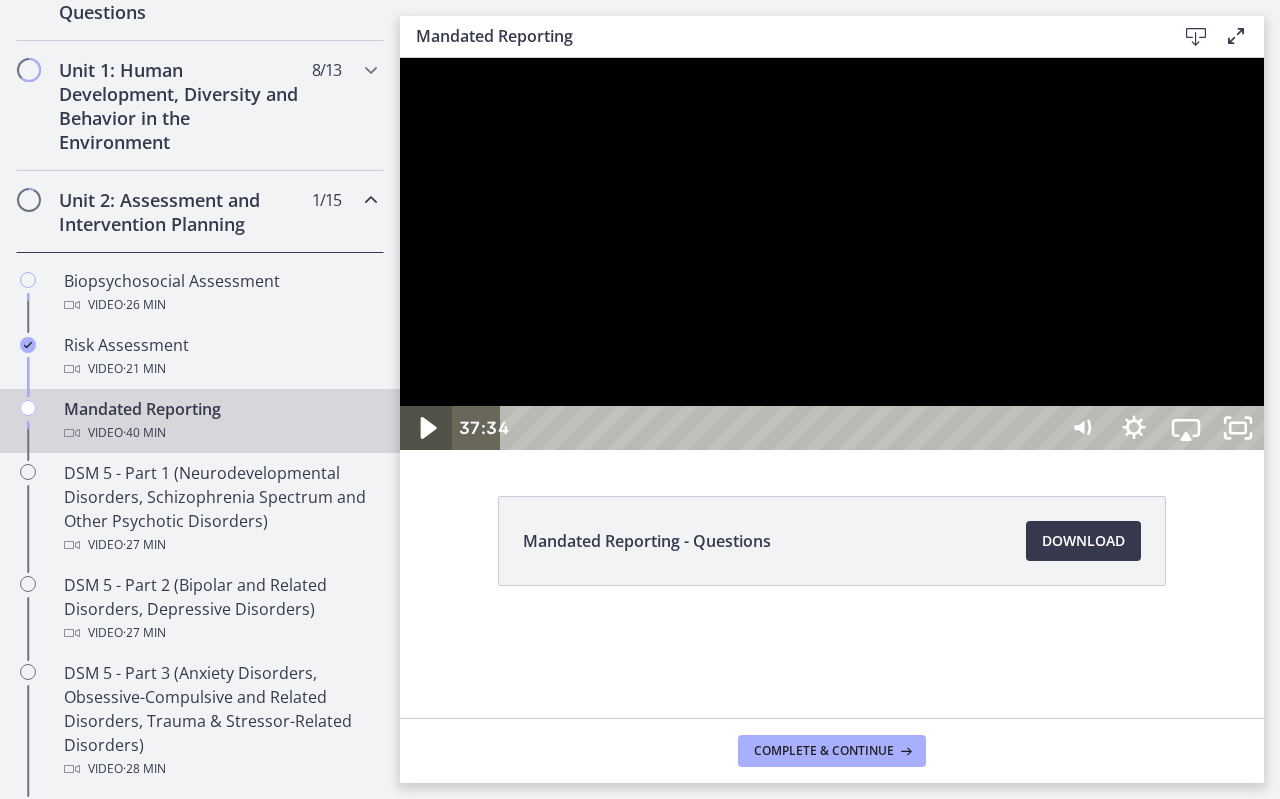 click 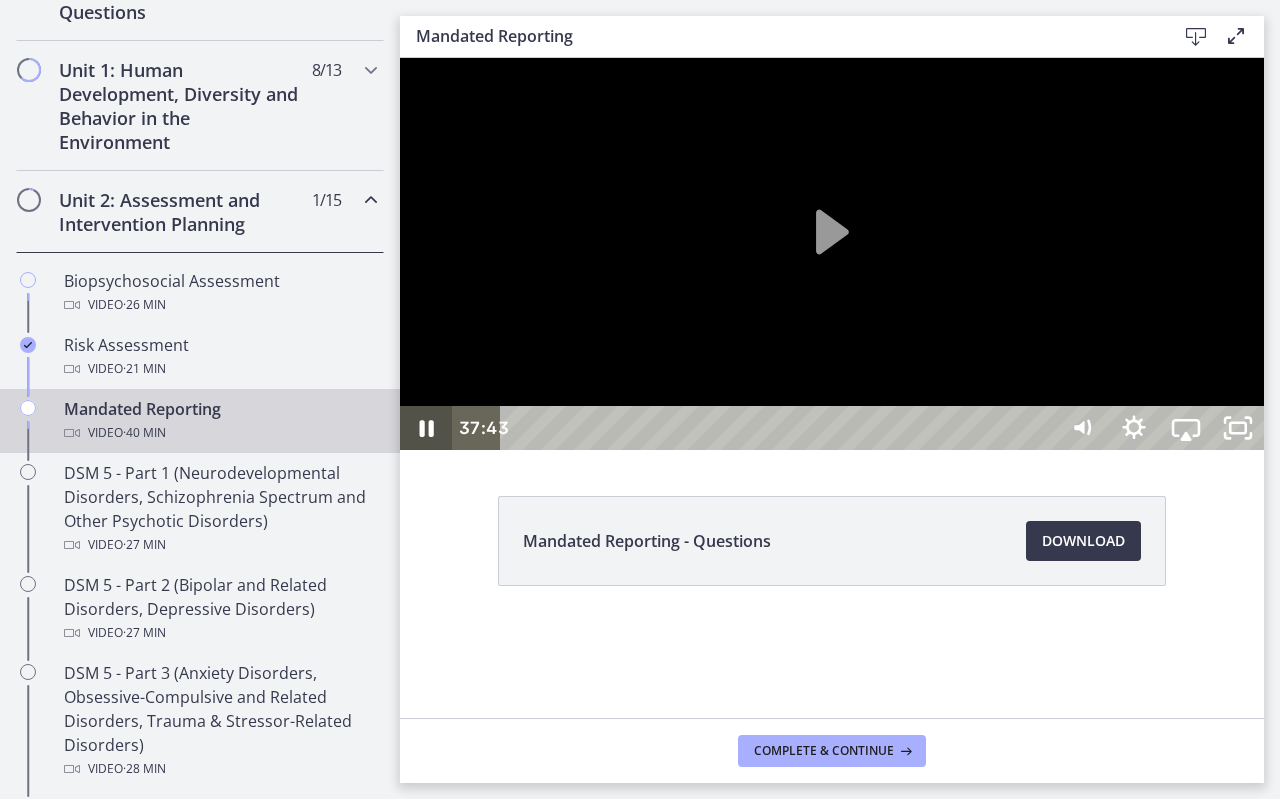 click 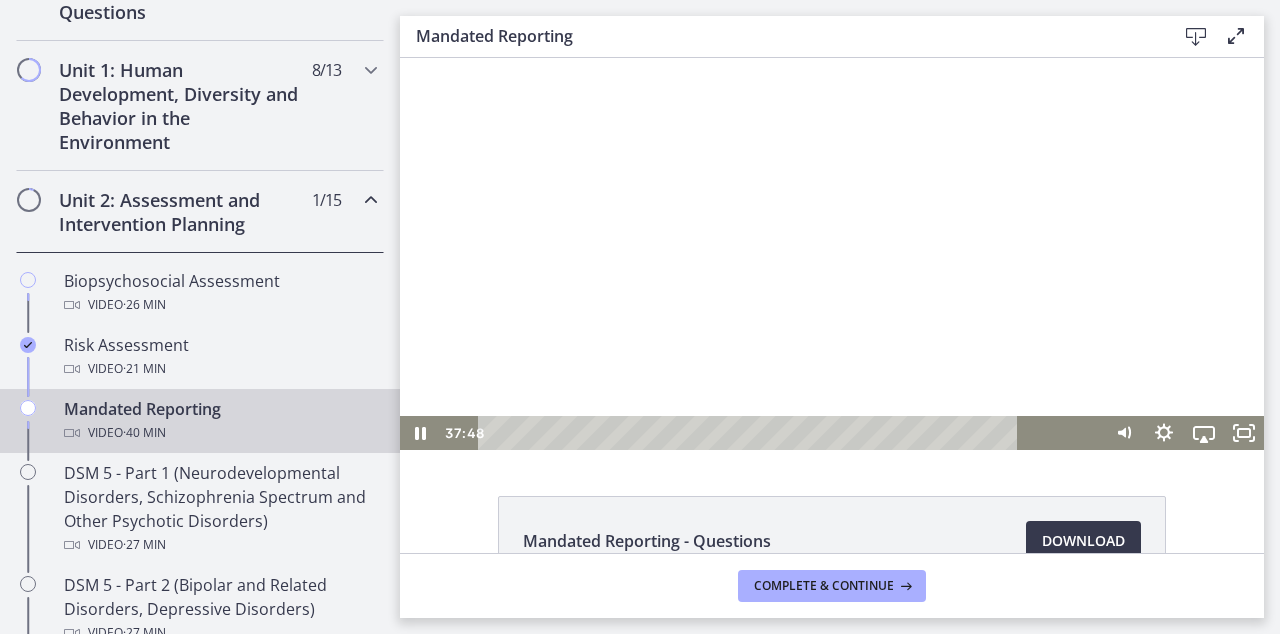 type 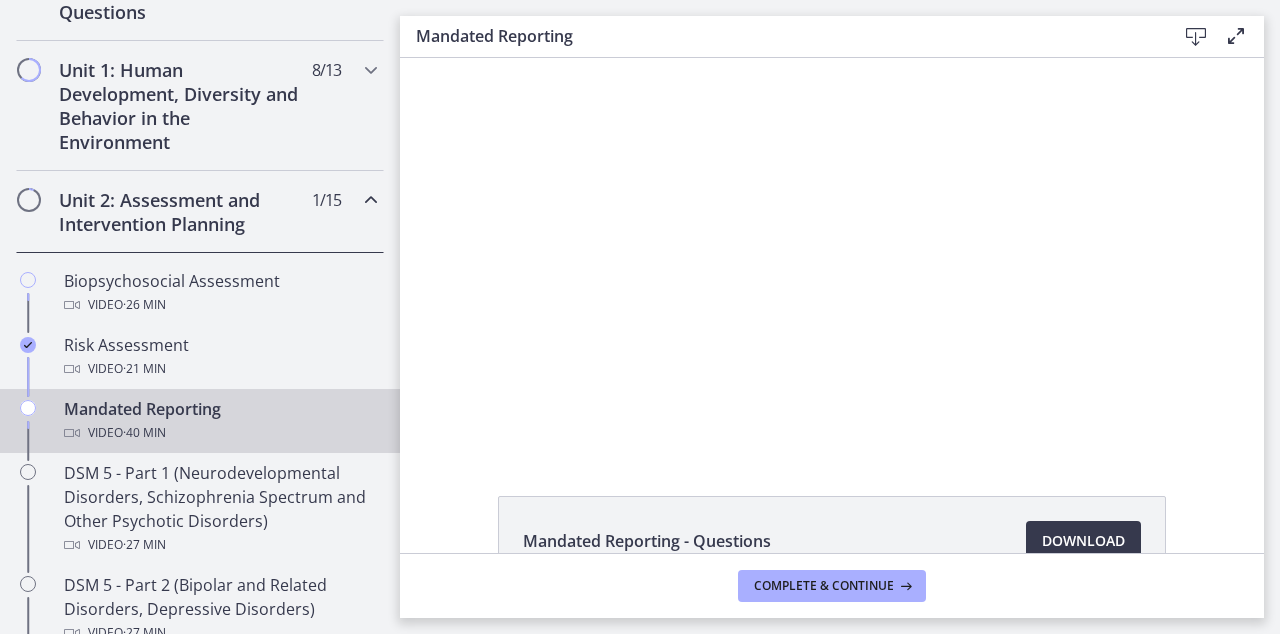 scroll, scrollTop: 0, scrollLeft: 0, axis: both 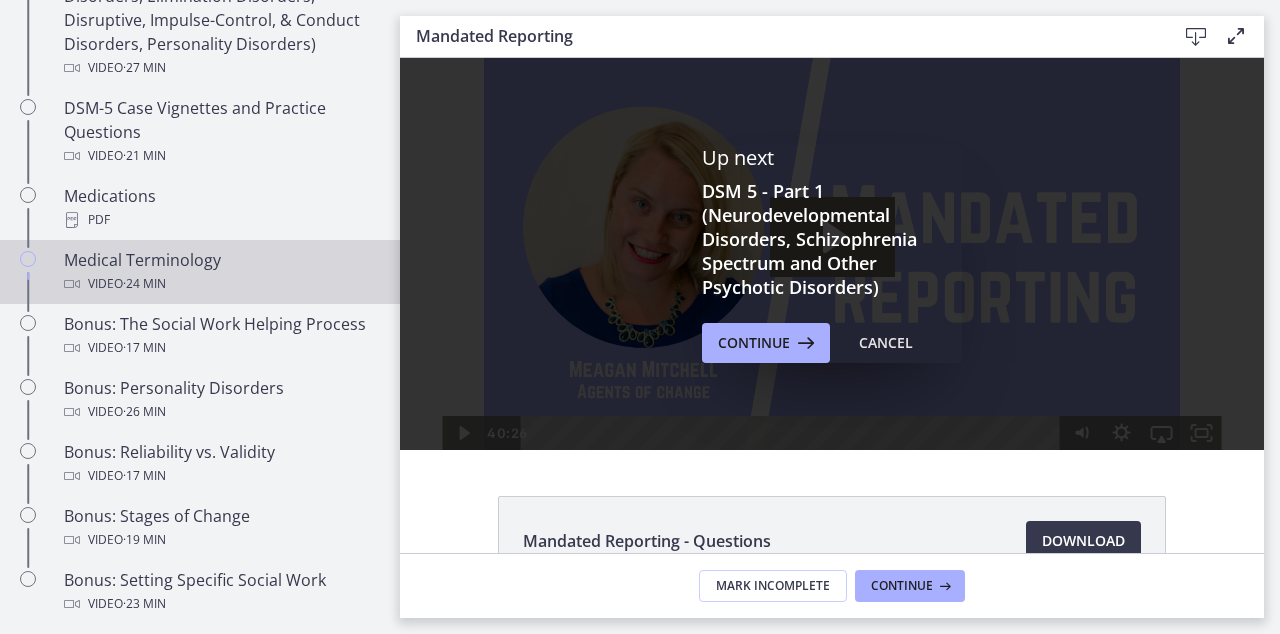 click on "Medical Terminology
Video
·  24 min" at bounding box center [220, 272] 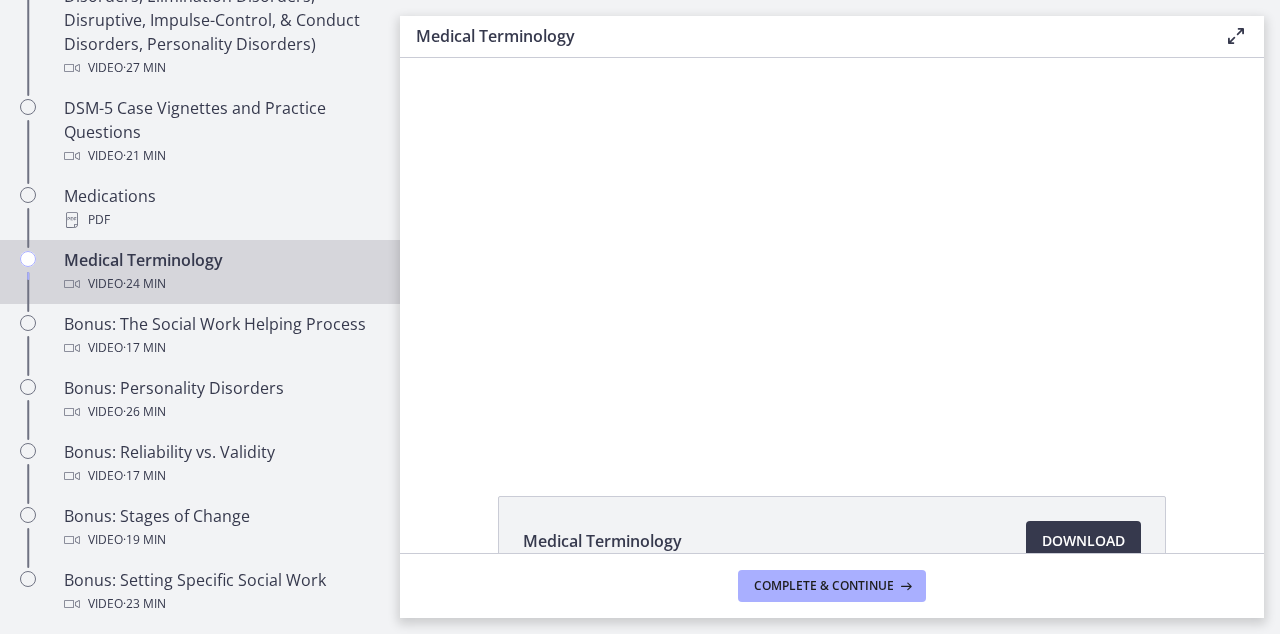scroll, scrollTop: 0, scrollLeft: 0, axis: both 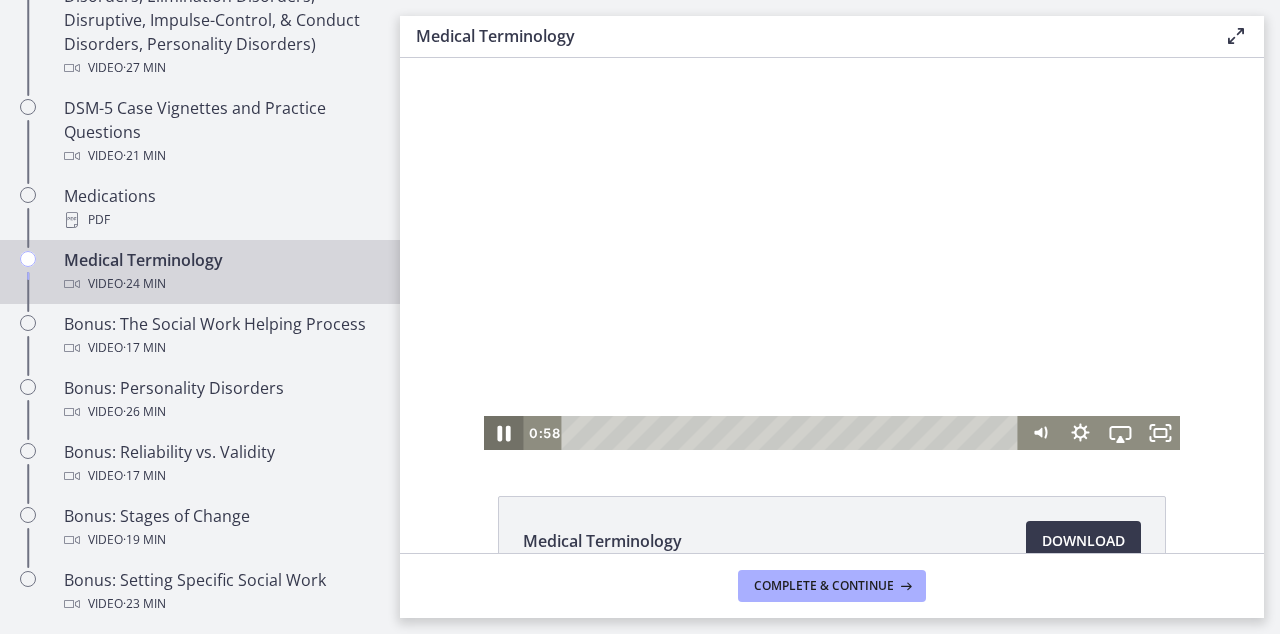 click 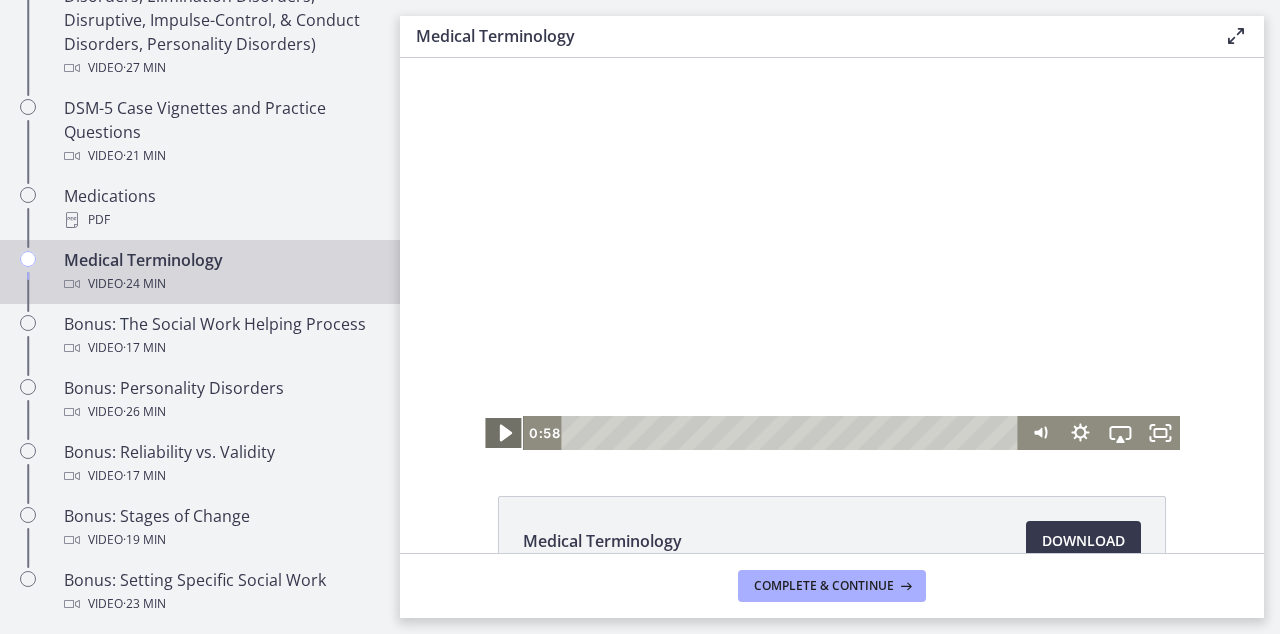 click 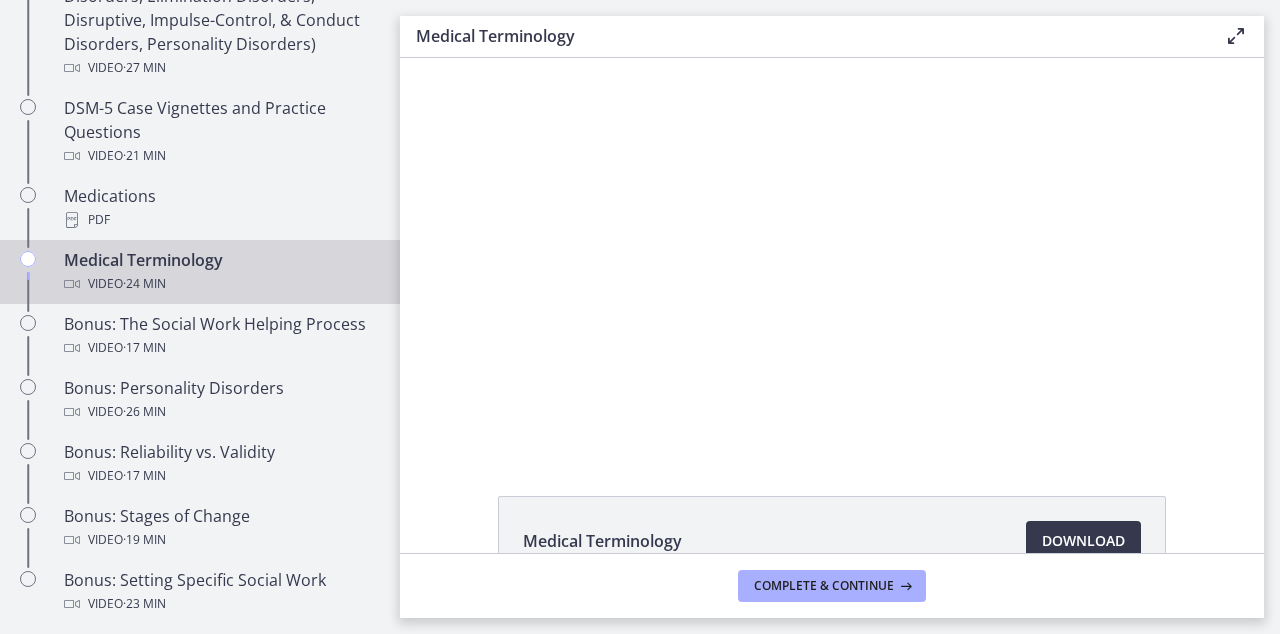 click on "Medical Terminology
Download
Opens in a new window" 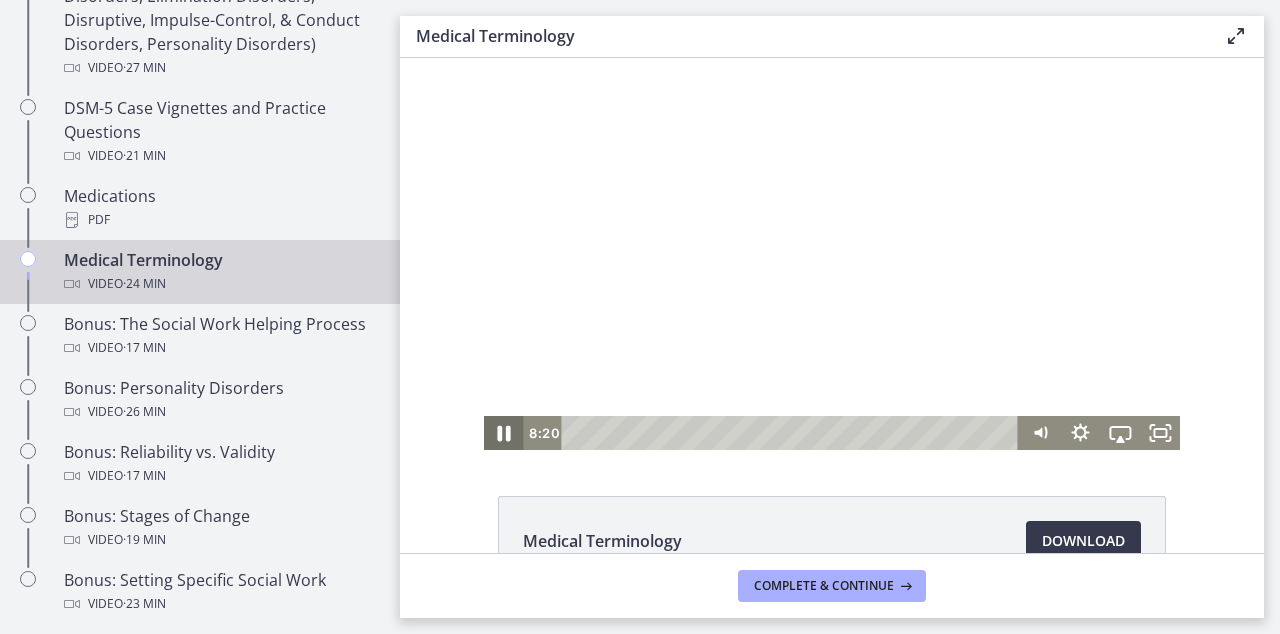 click 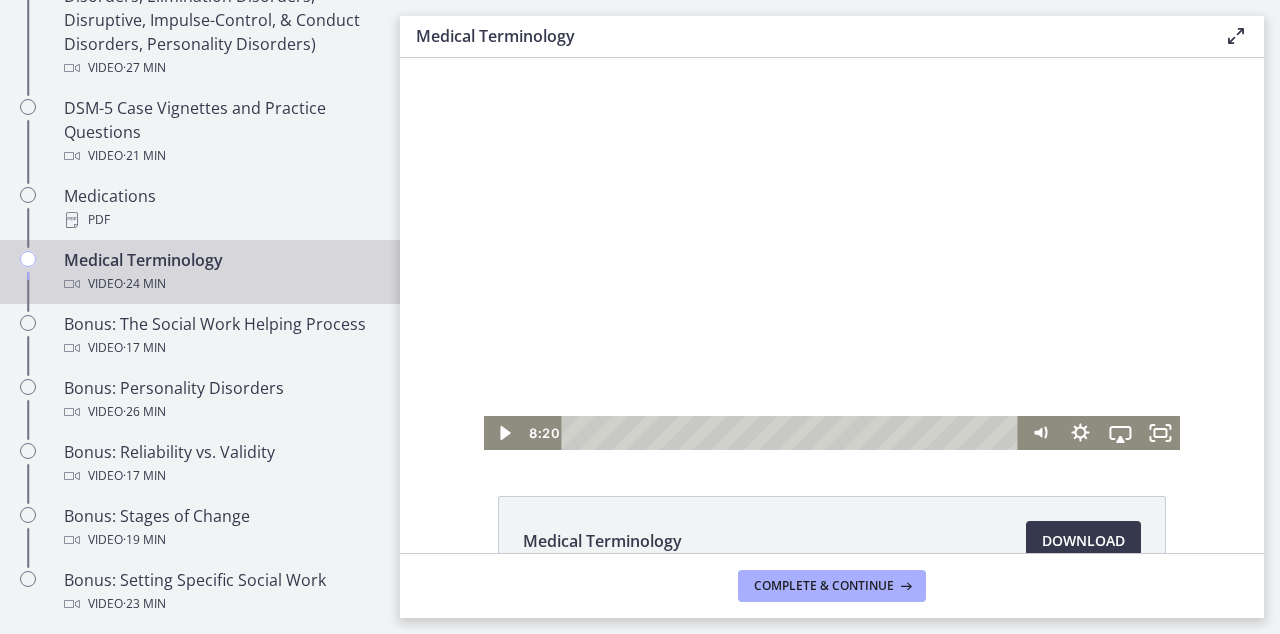 click at bounding box center [832, 254] 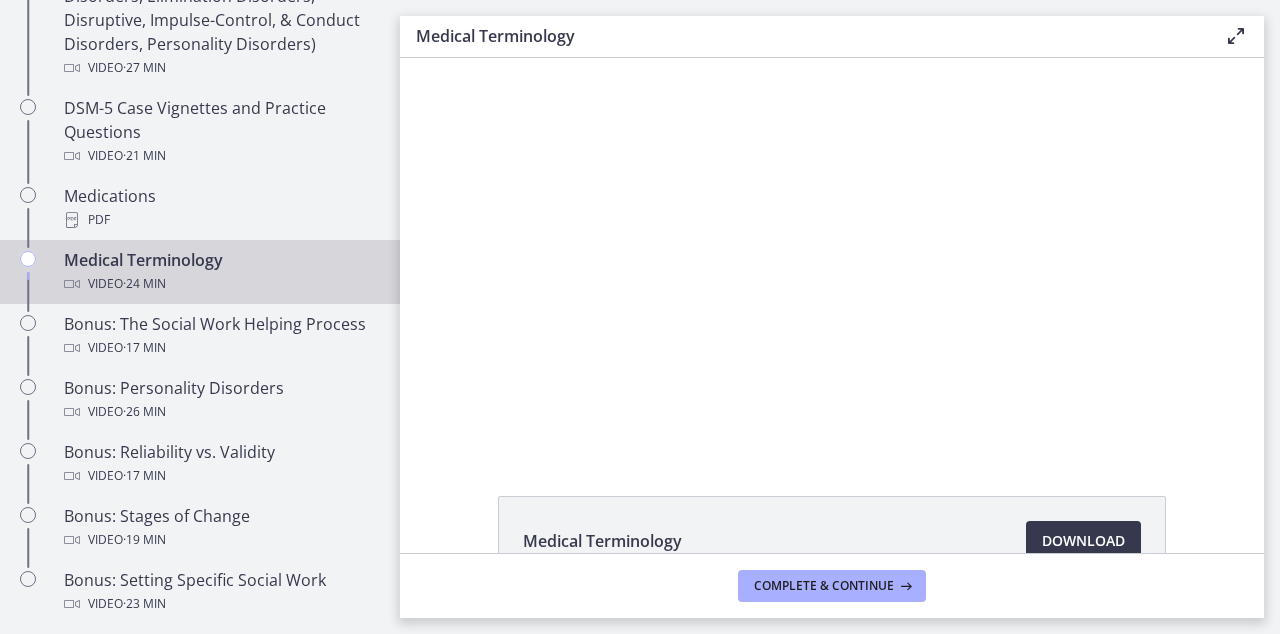 type 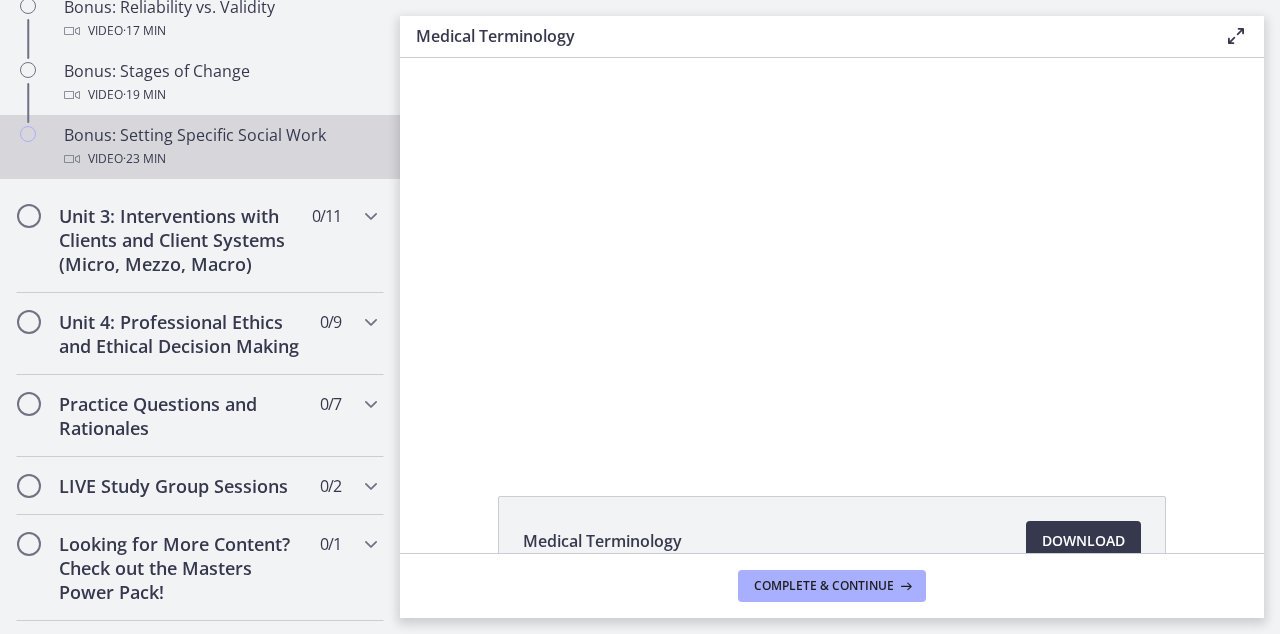 scroll, scrollTop: 1825, scrollLeft: 0, axis: vertical 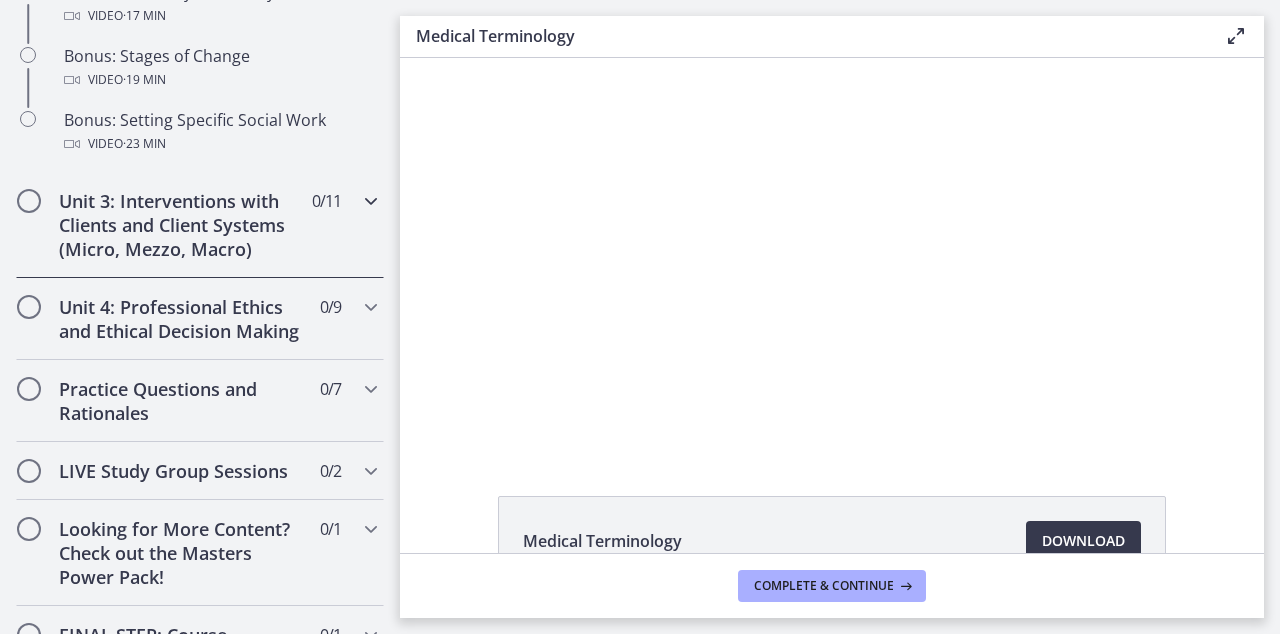 click on "Unit 3: Interventions with Clients and Client Systems (Micro, Mezzo, Macro)
0  /  11
Completed" at bounding box center (200, 225) 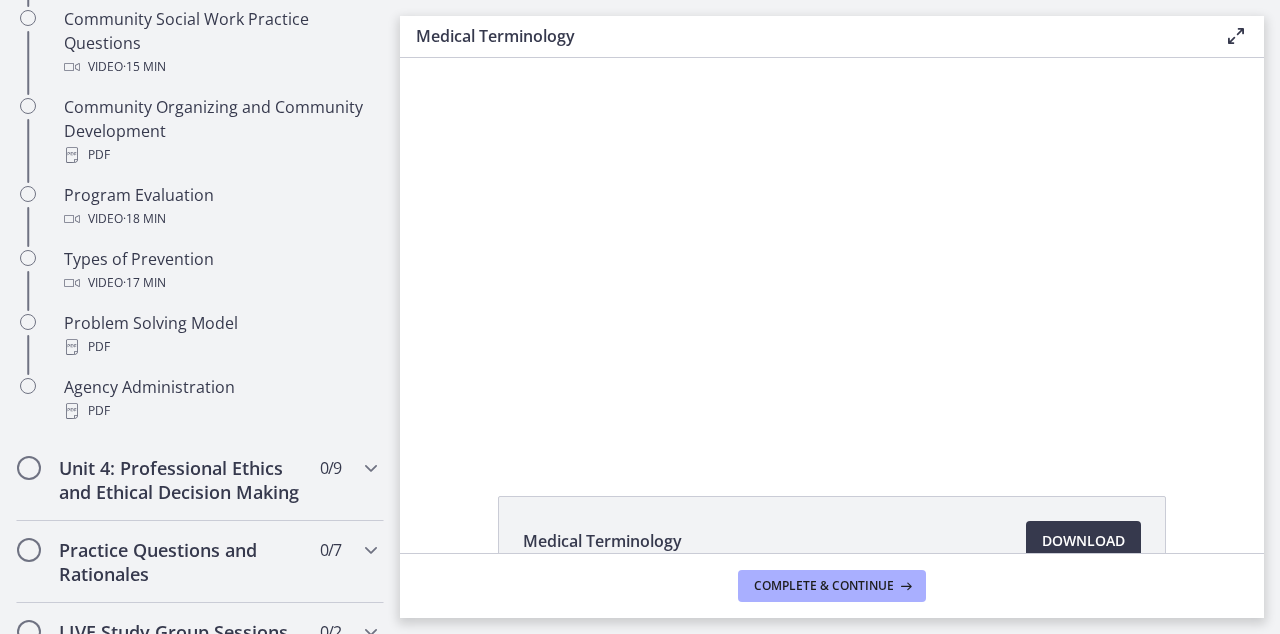 scroll, scrollTop: 1221, scrollLeft: 0, axis: vertical 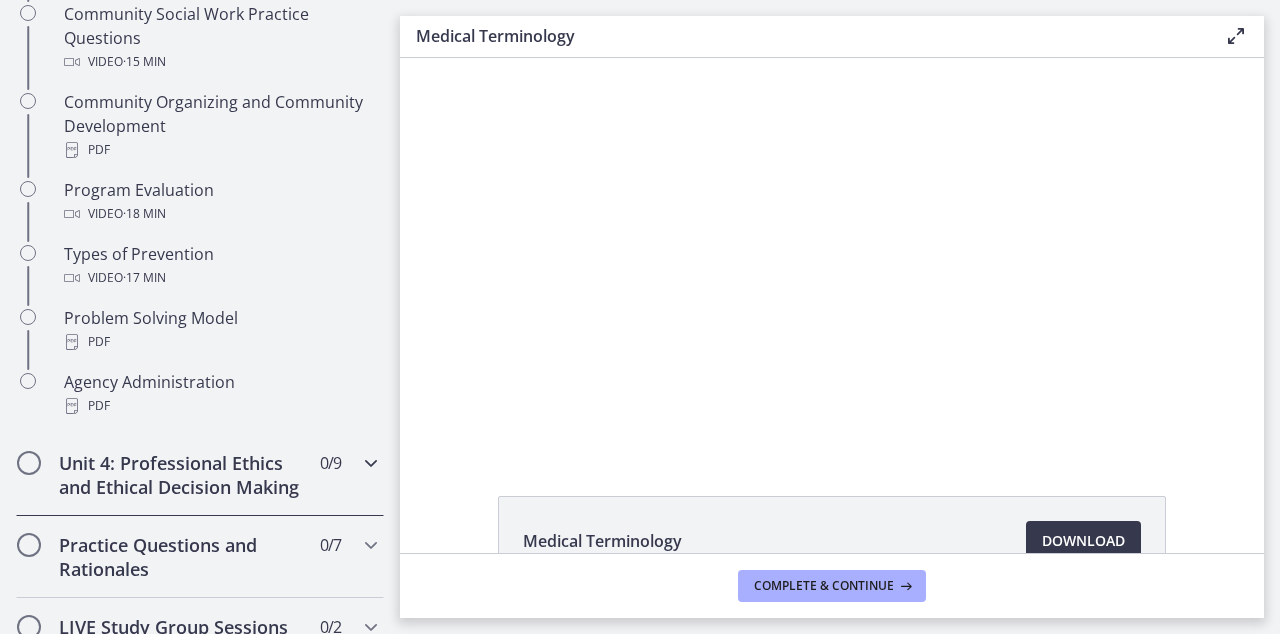 click at bounding box center [371, 463] 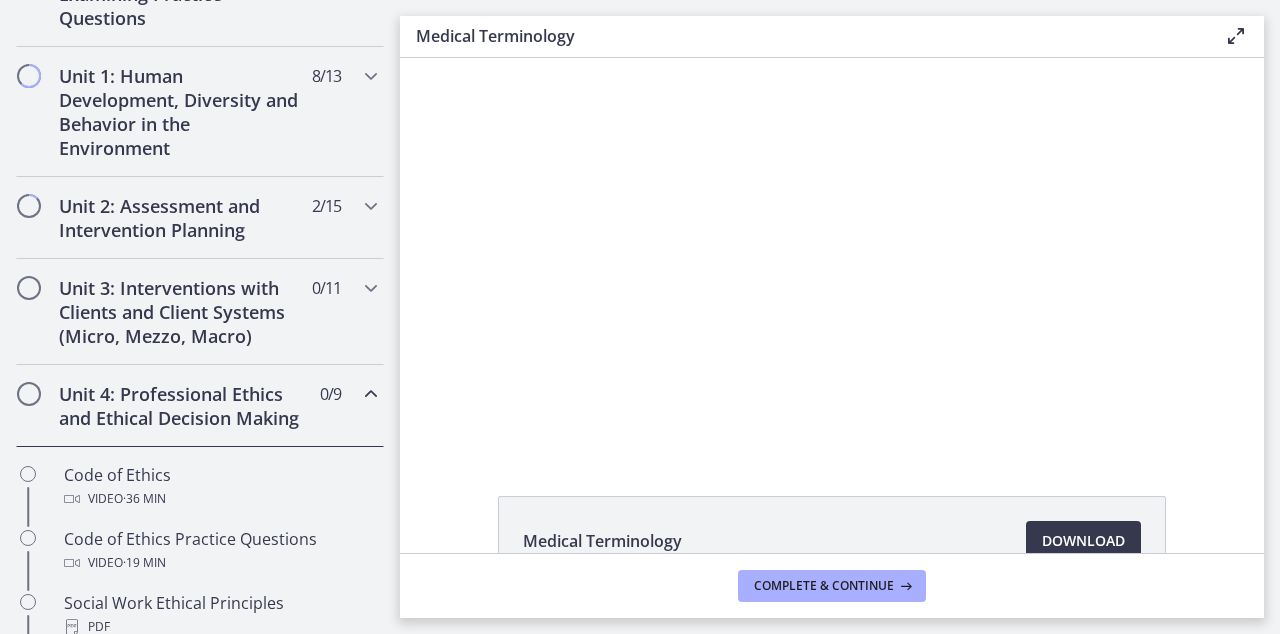 scroll, scrollTop: 516, scrollLeft: 0, axis: vertical 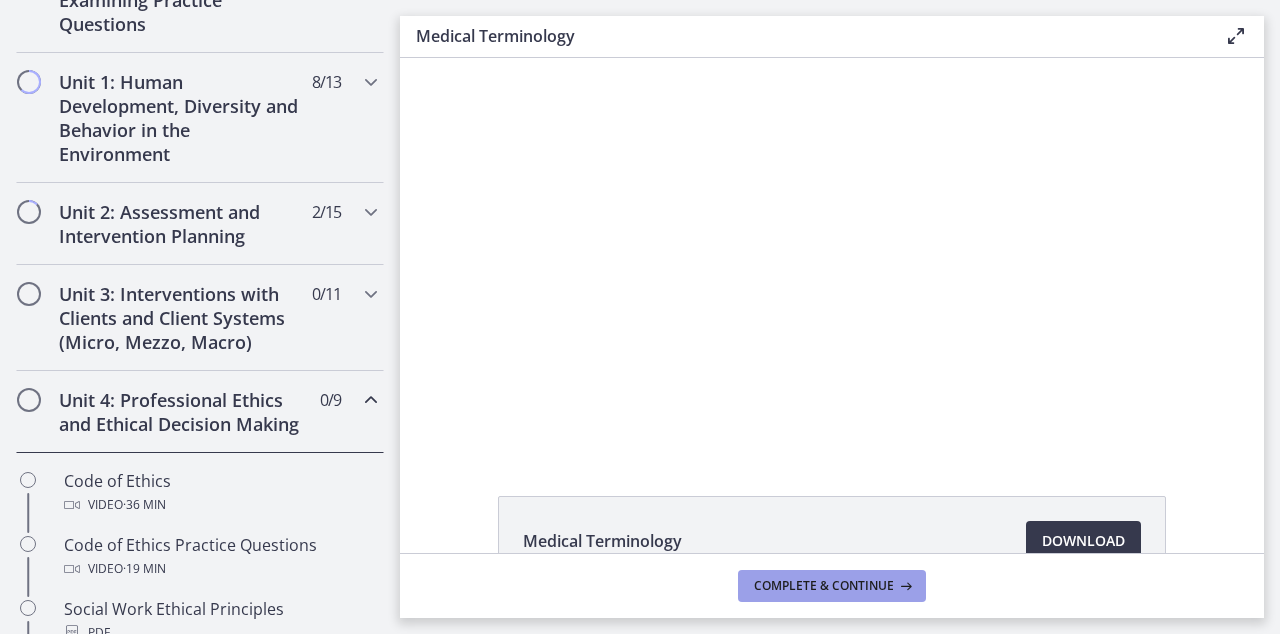 click on "Complete & continue" at bounding box center (824, 586) 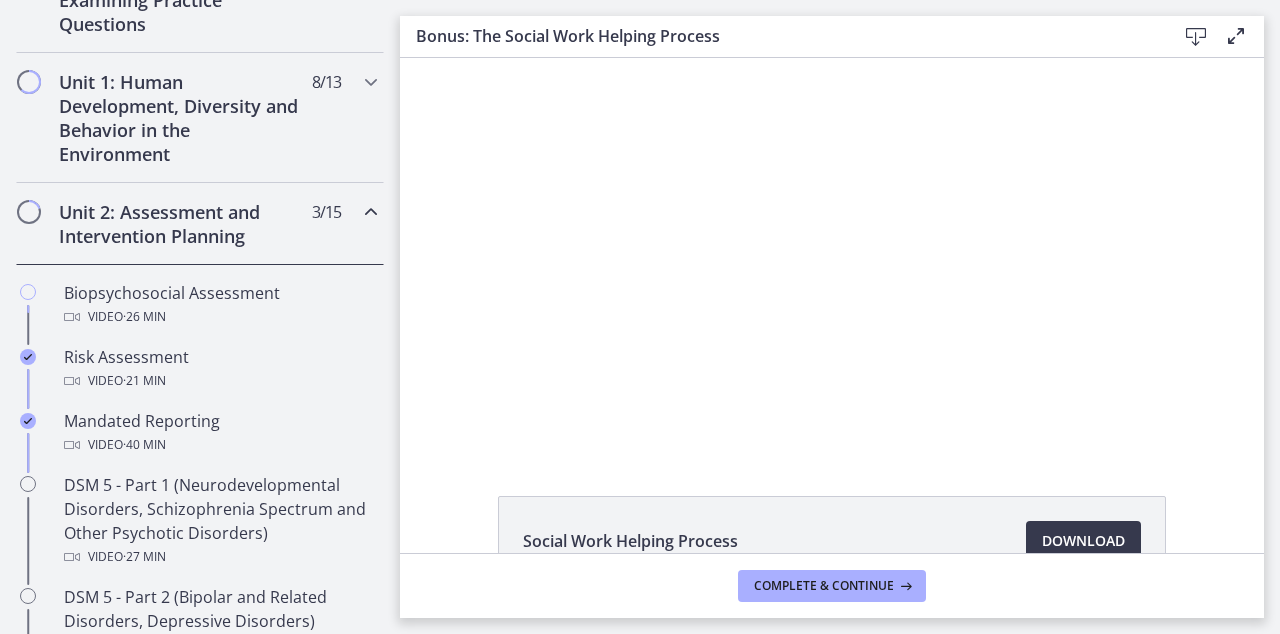 scroll, scrollTop: 0, scrollLeft: 0, axis: both 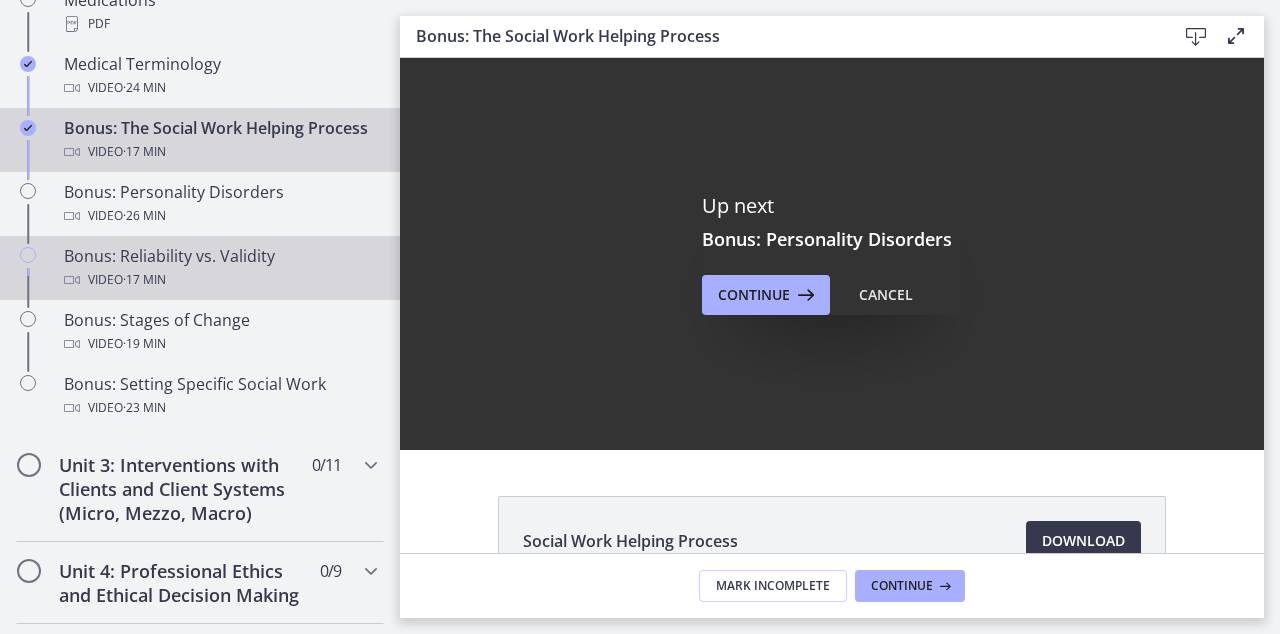 click on "Bonus: Reliability vs. Validity
Video
·  17 min" at bounding box center [220, 268] 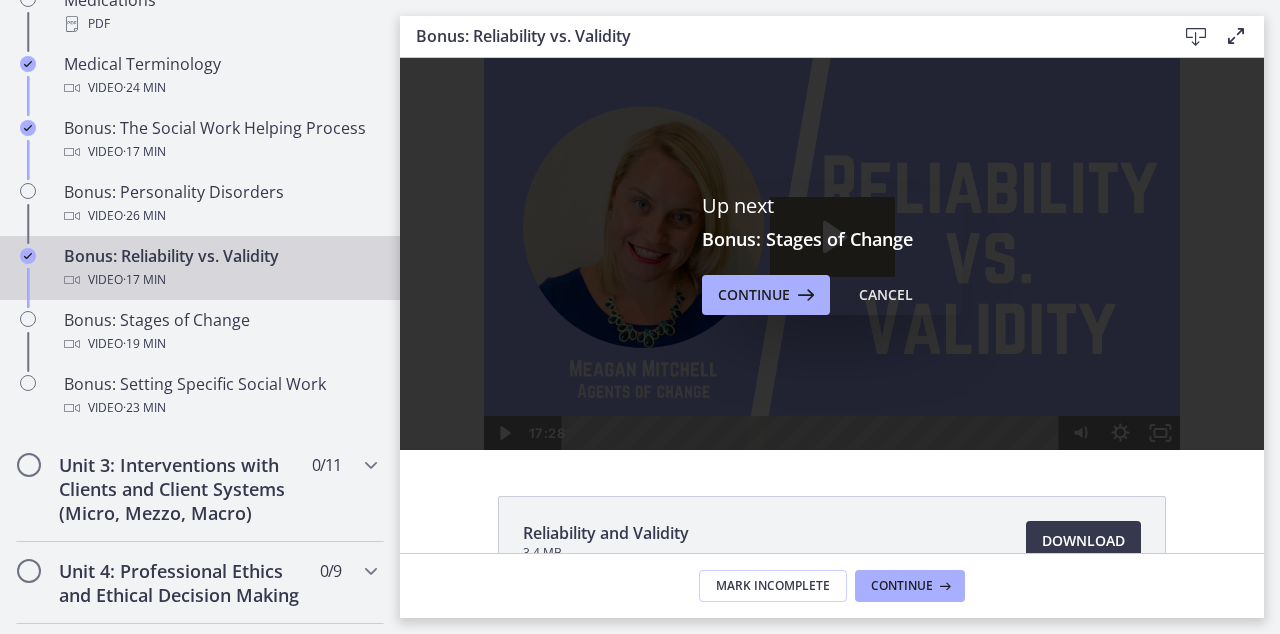 scroll, scrollTop: 0, scrollLeft: 0, axis: both 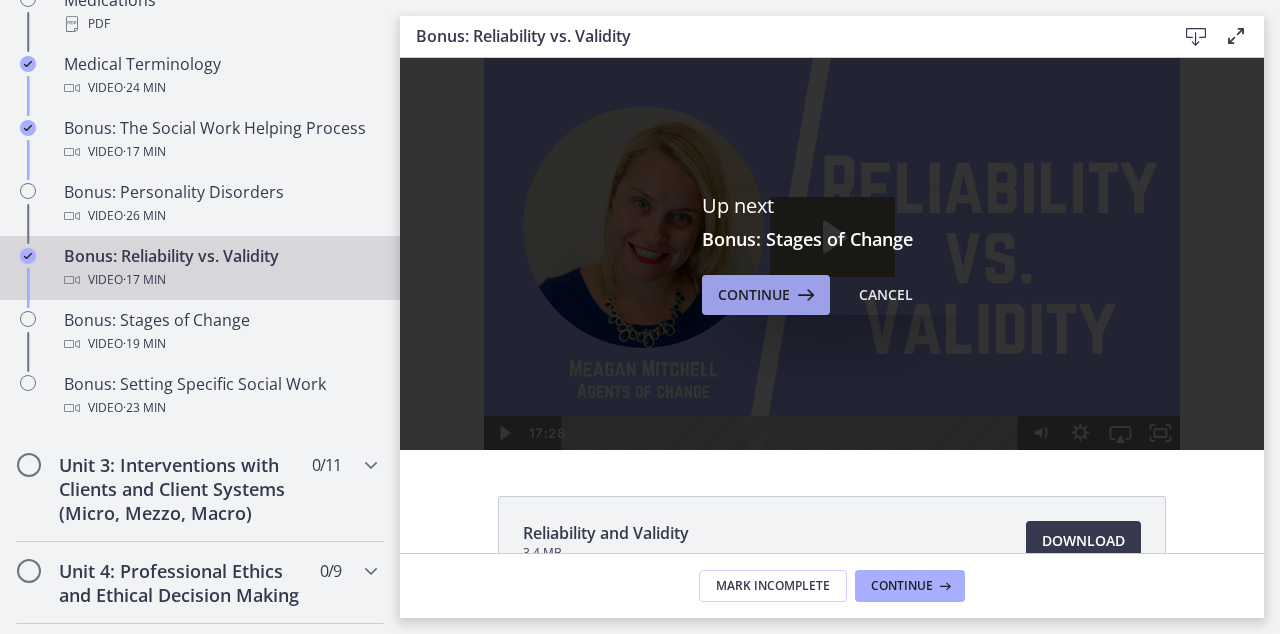 click on "Continue" at bounding box center (754, 295) 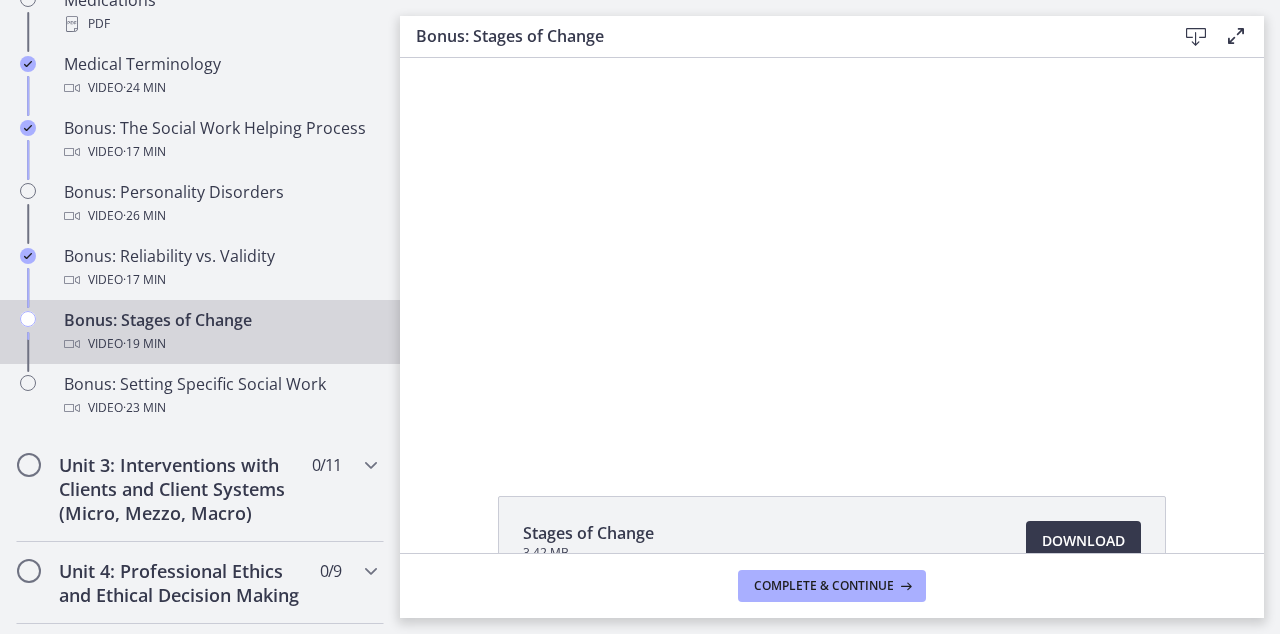 scroll, scrollTop: 0, scrollLeft: 0, axis: both 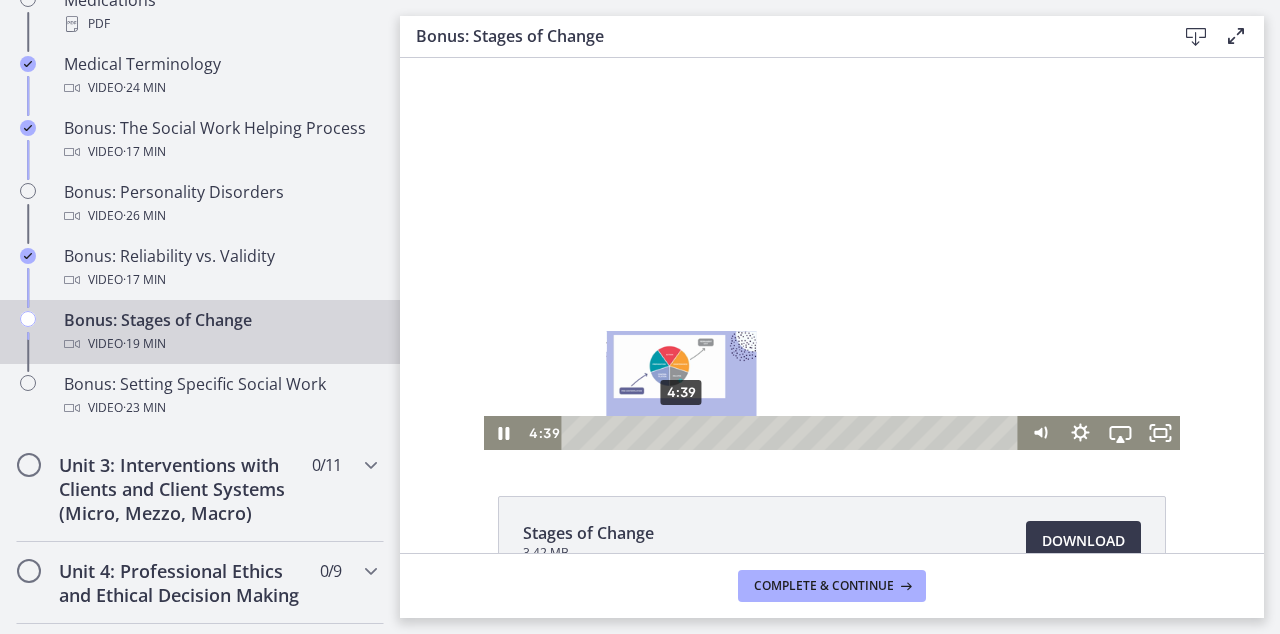 click on "4:39" at bounding box center (793, 433) 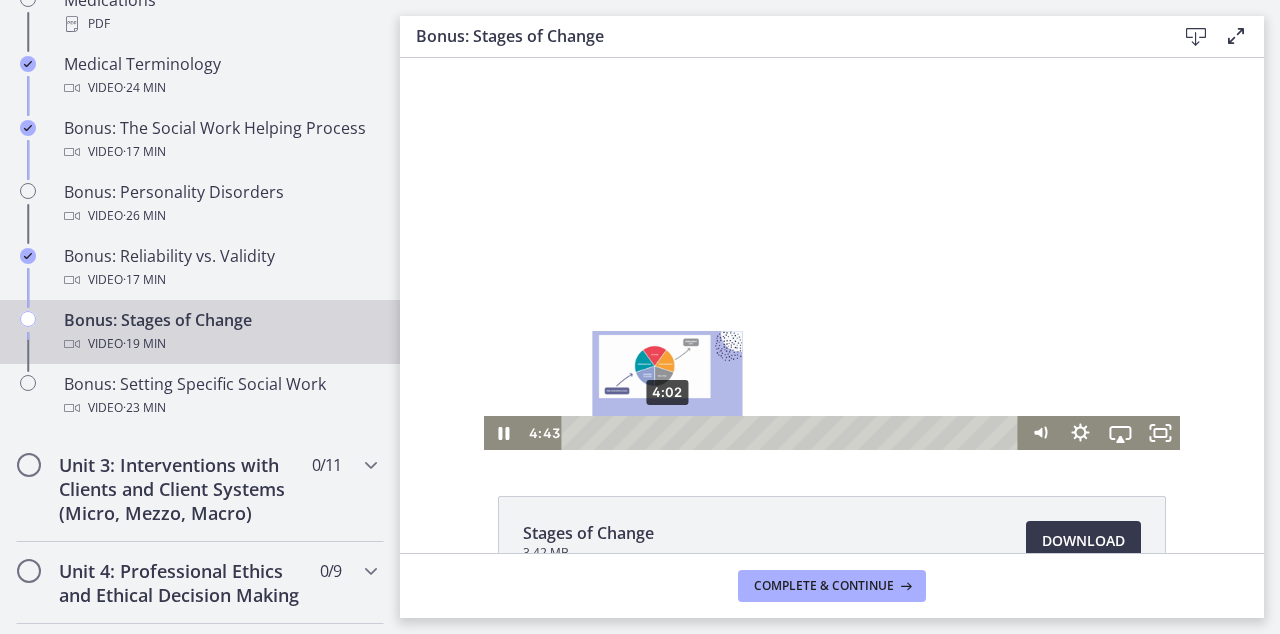 click on "4:02" at bounding box center [793, 433] 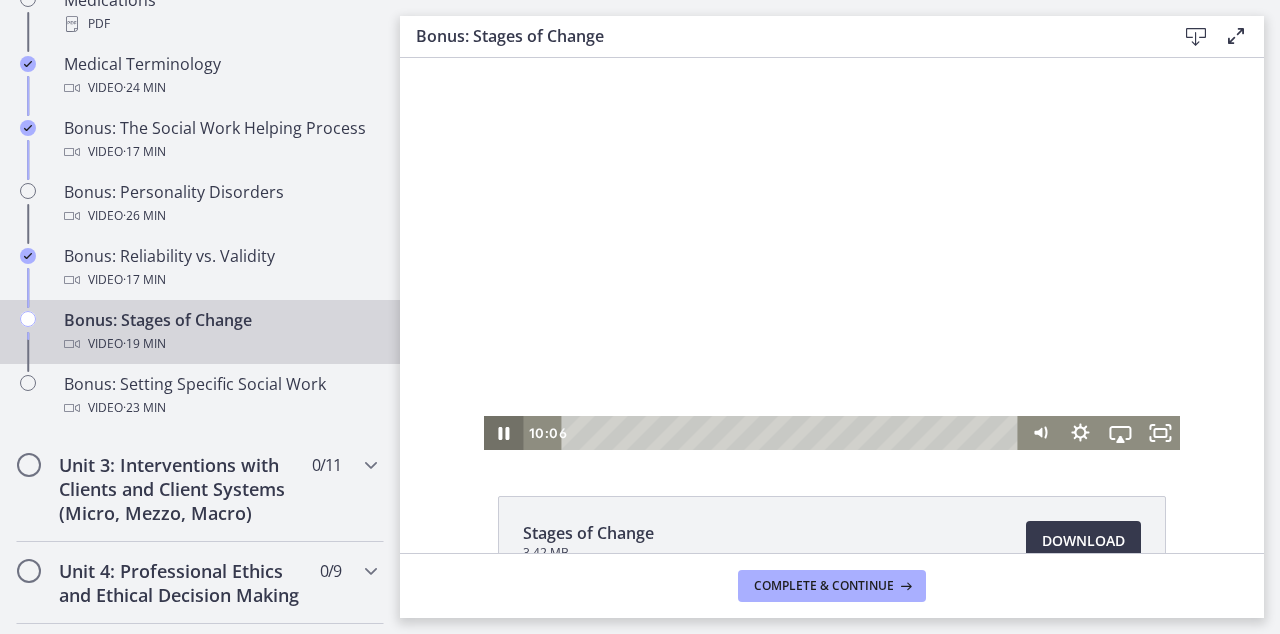 click 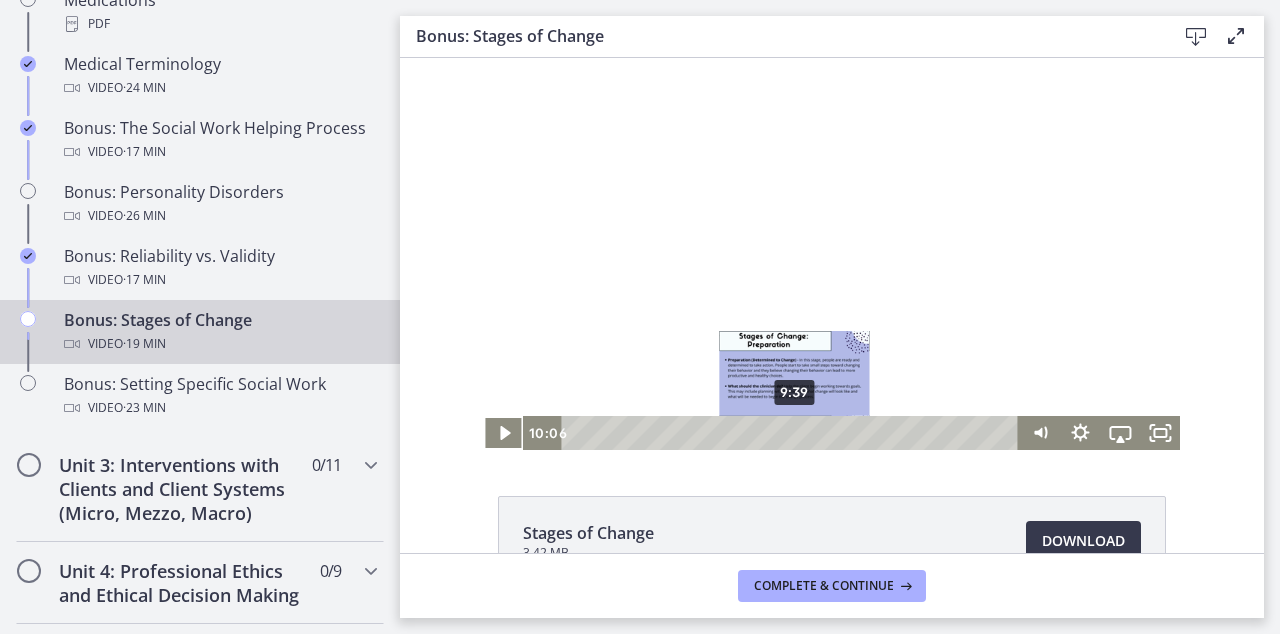 click on "9:39" at bounding box center [793, 433] 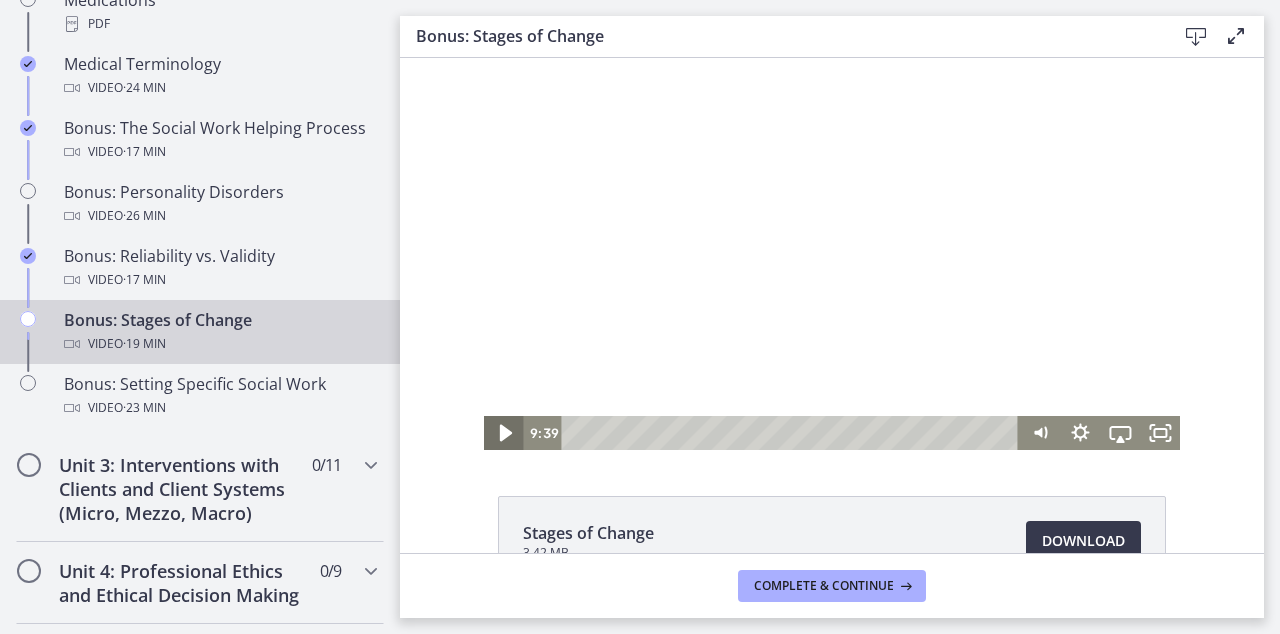 click 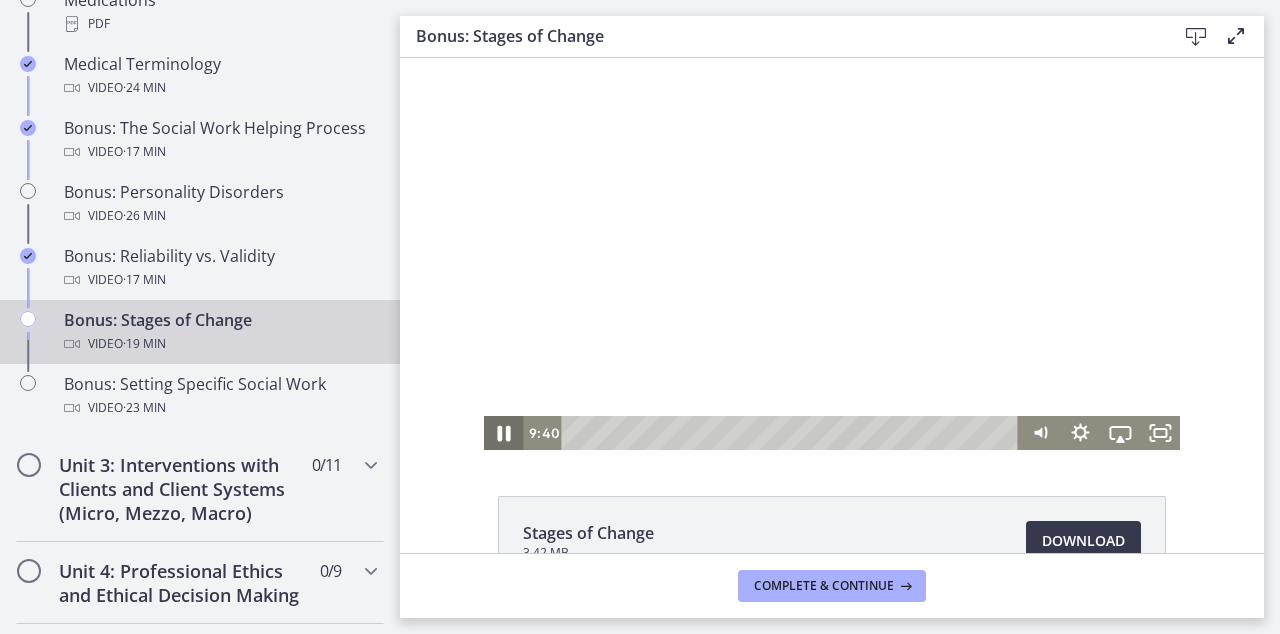 click 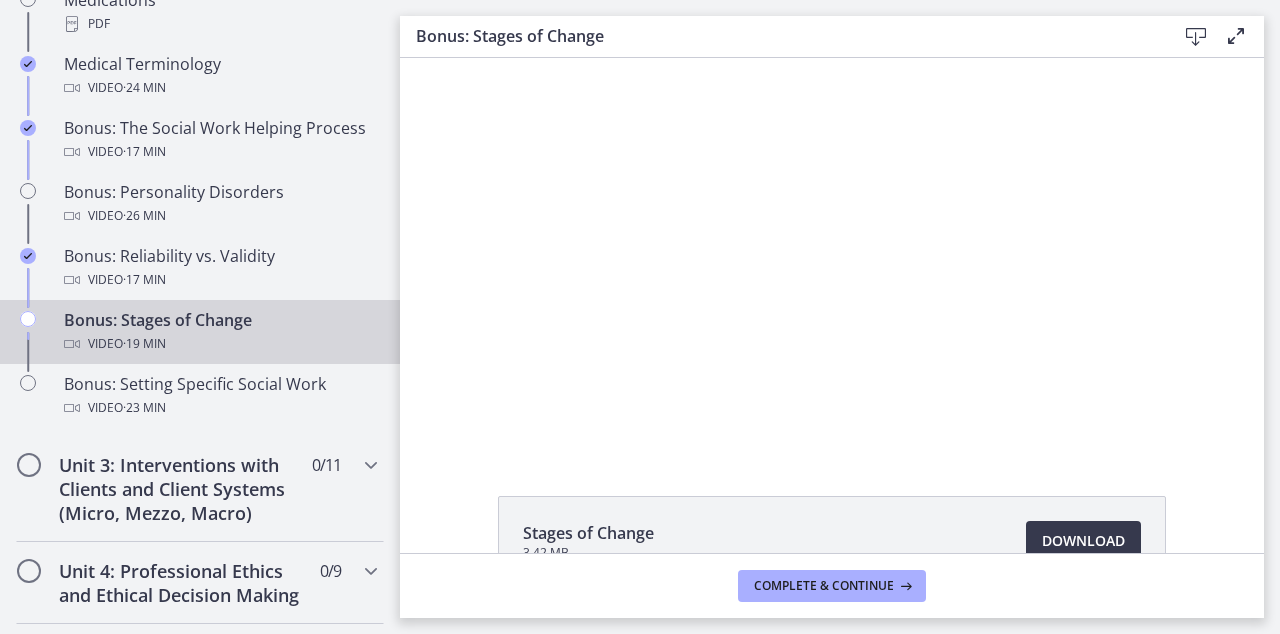 scroll, scrollTop: 0, scrollLeft: 0, axis: both 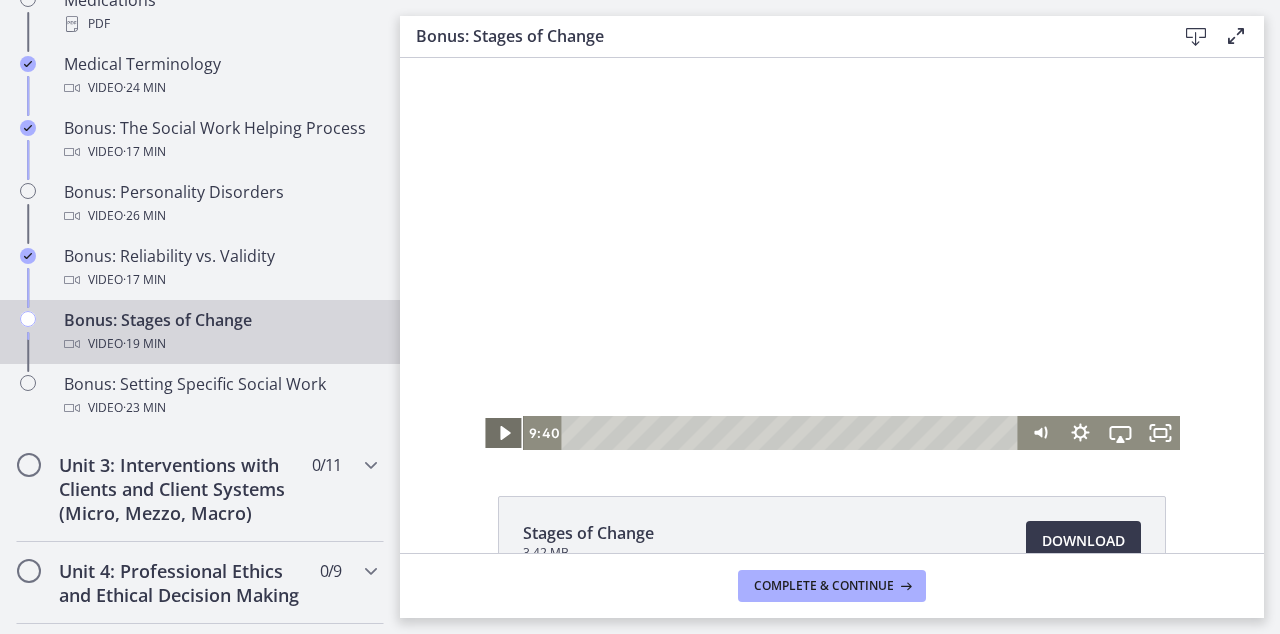 click 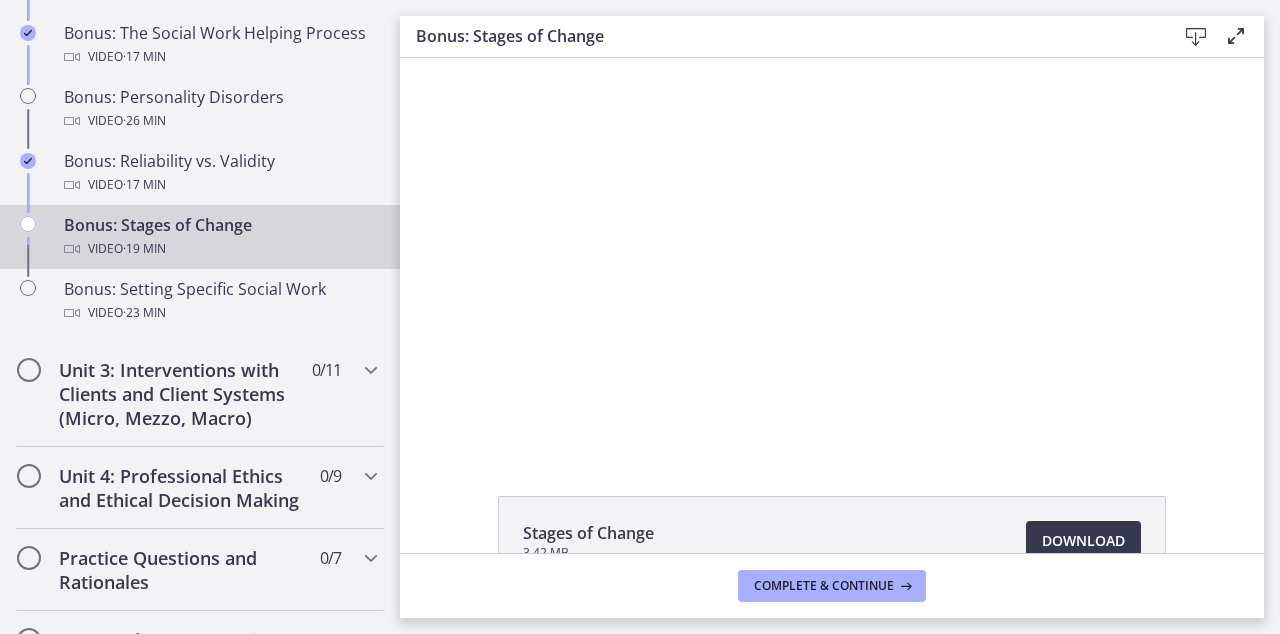 scroll, scrollTop: 1518, scrollLeft: 0, axis: vertical 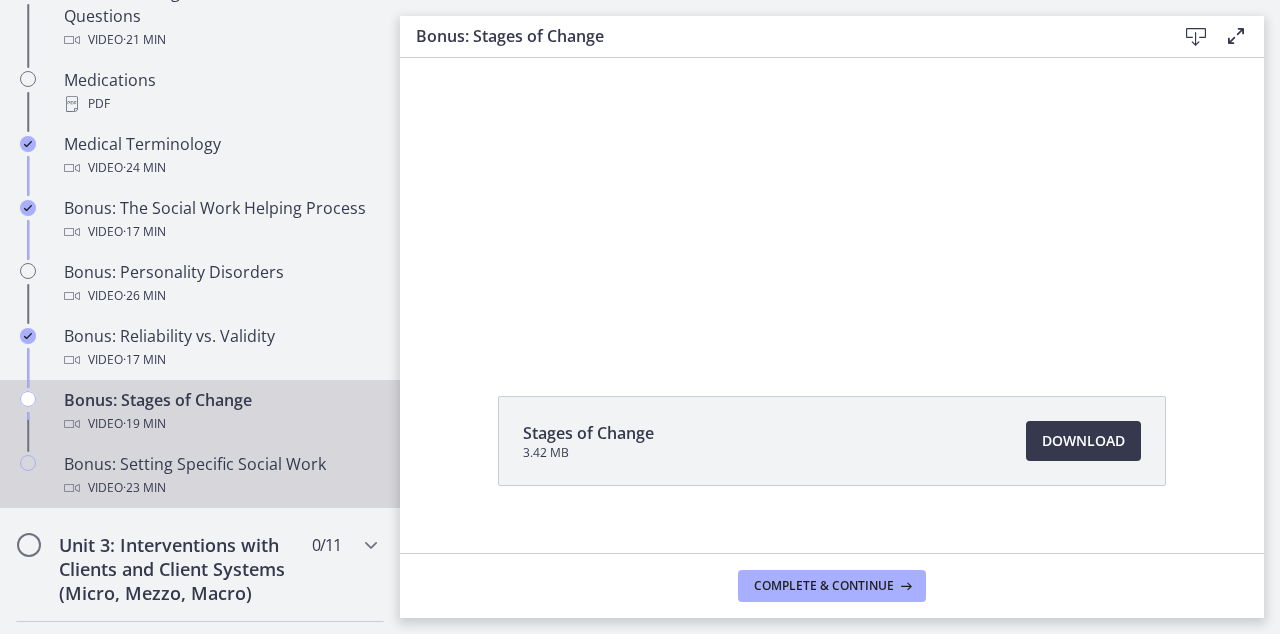 click on "Bonus: Setting Specific Social Work
Video
·  23 min" at bounding box center (220, 476) 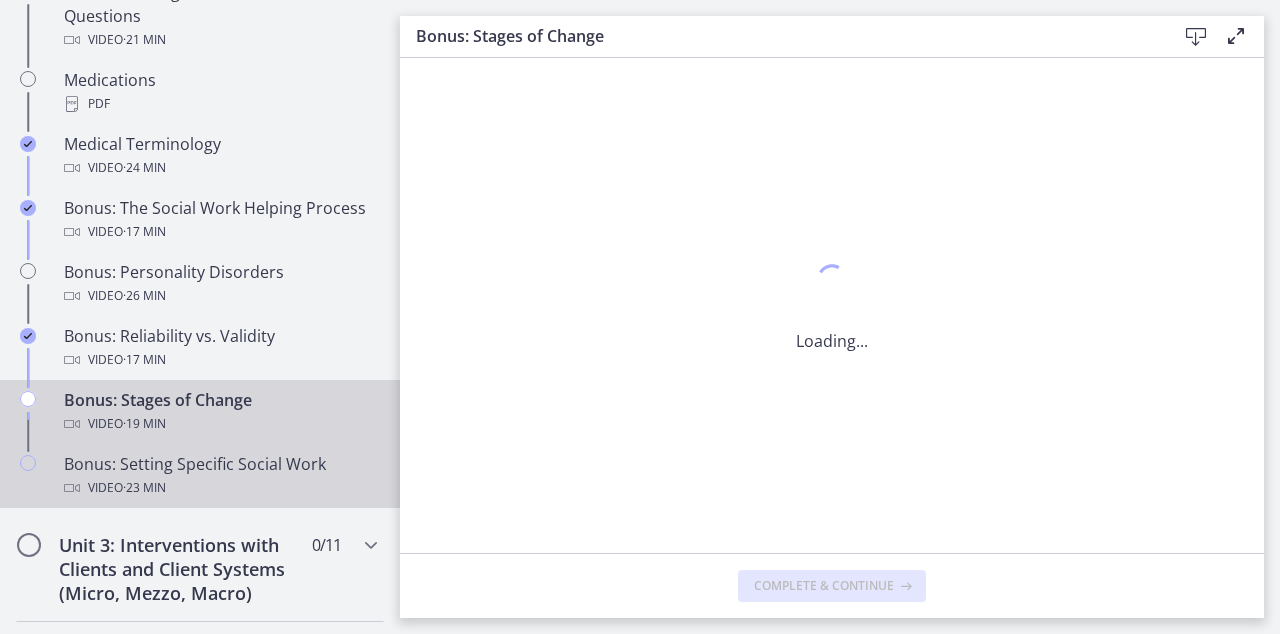 scroll, scrollTop: 0, scrollLeft: 0, axis: both 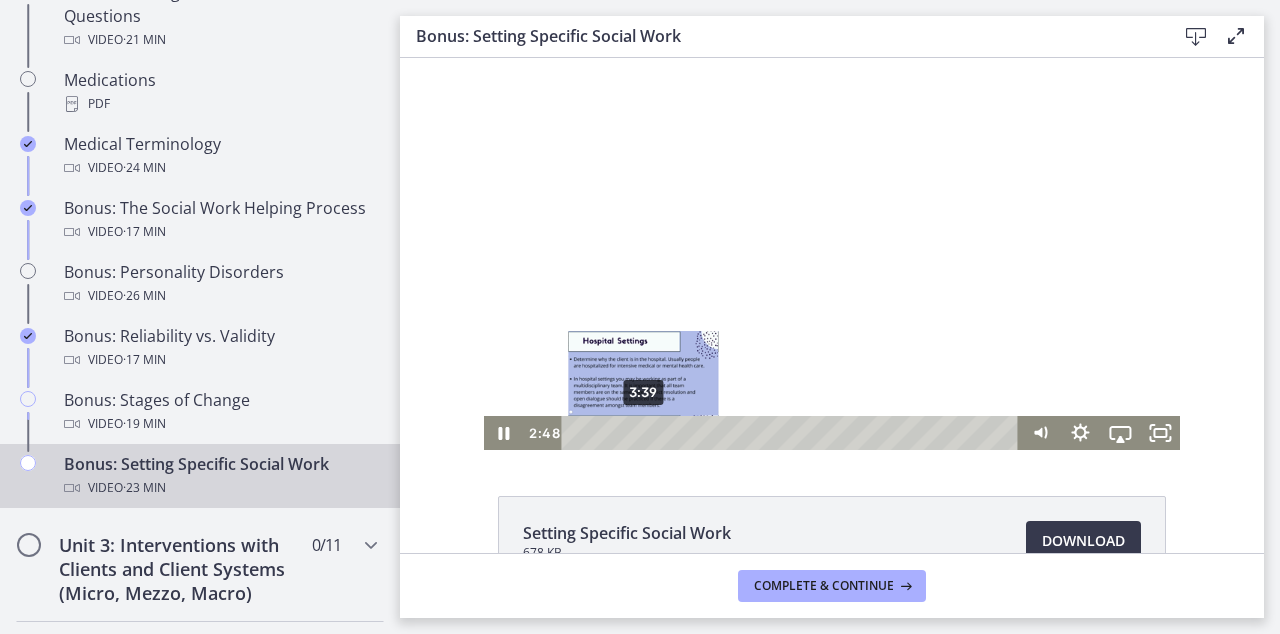 click on "3:39" at bounding box center [793, 433] 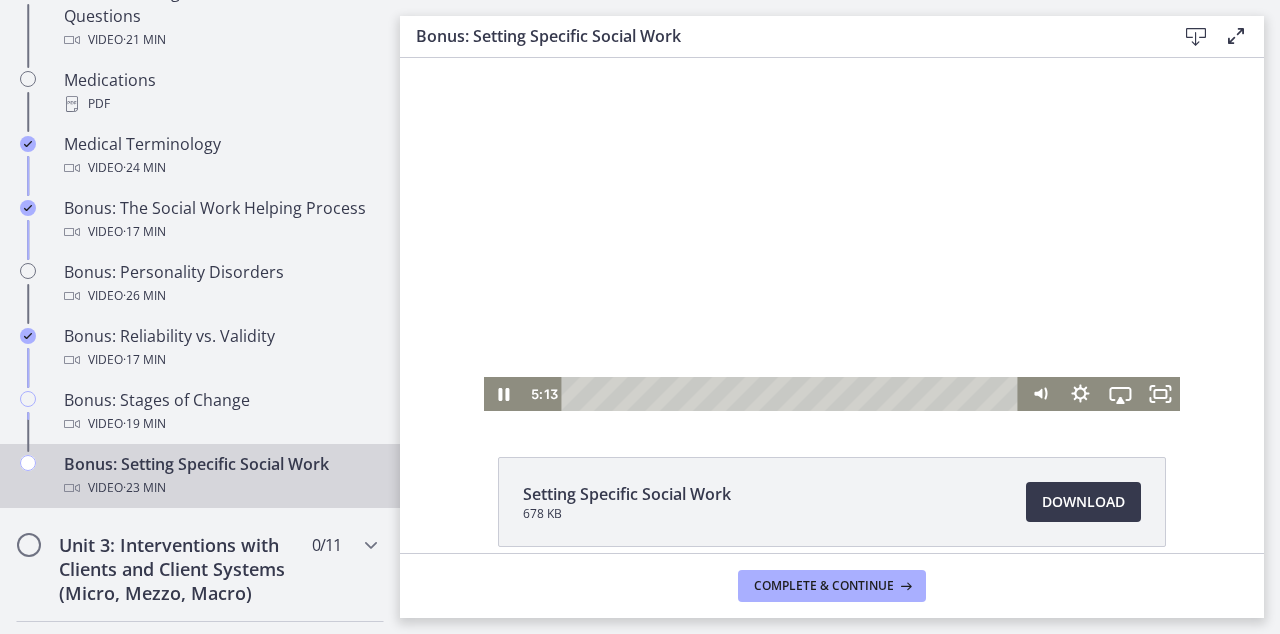 scroll, scrollTop: 47, scrollLeft: 0, axis: vertical 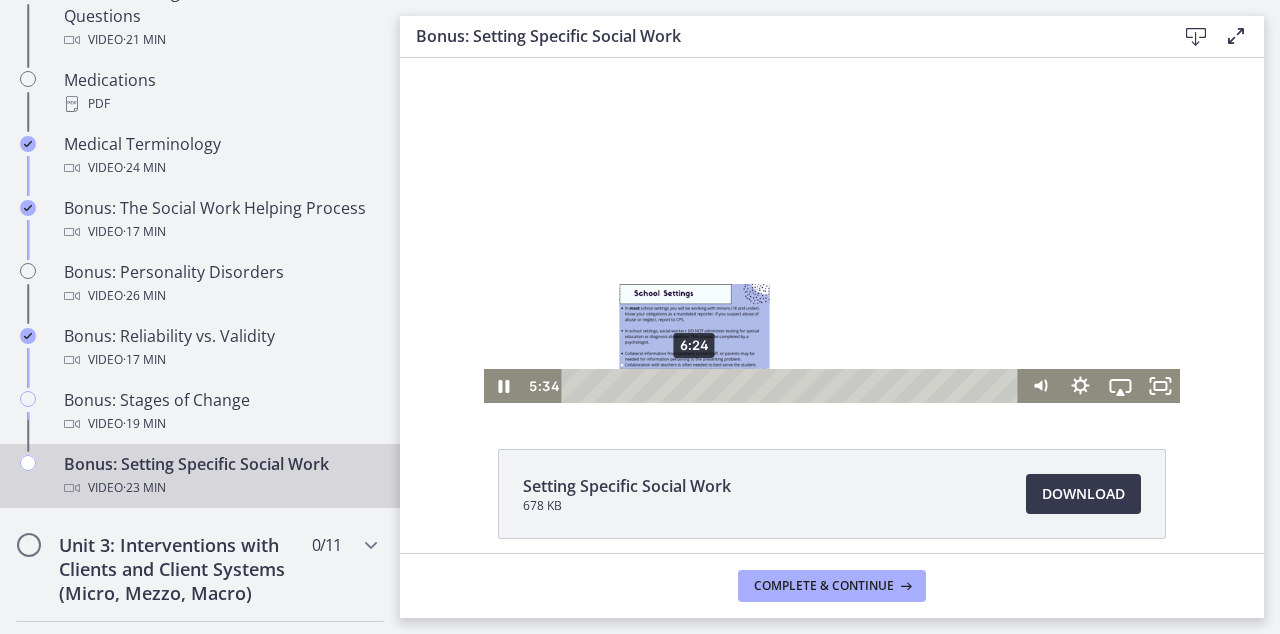 click on "6:24" at bounding box center [793, 386] 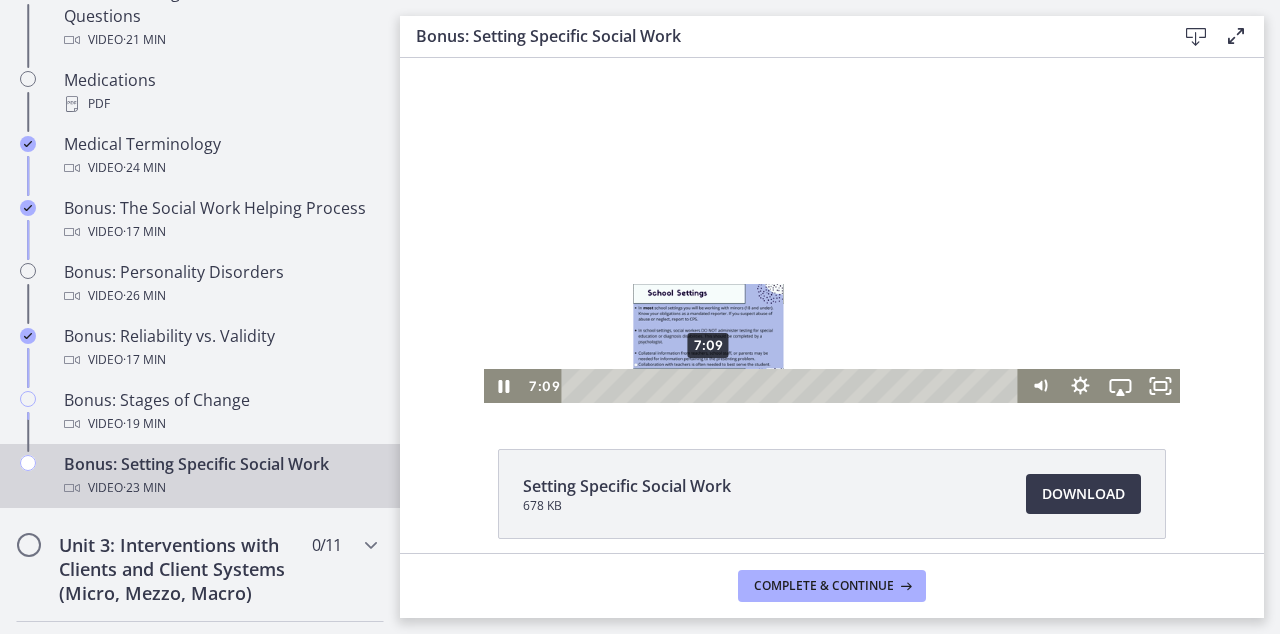 click on "7:09" at bounding box center (793, 386) 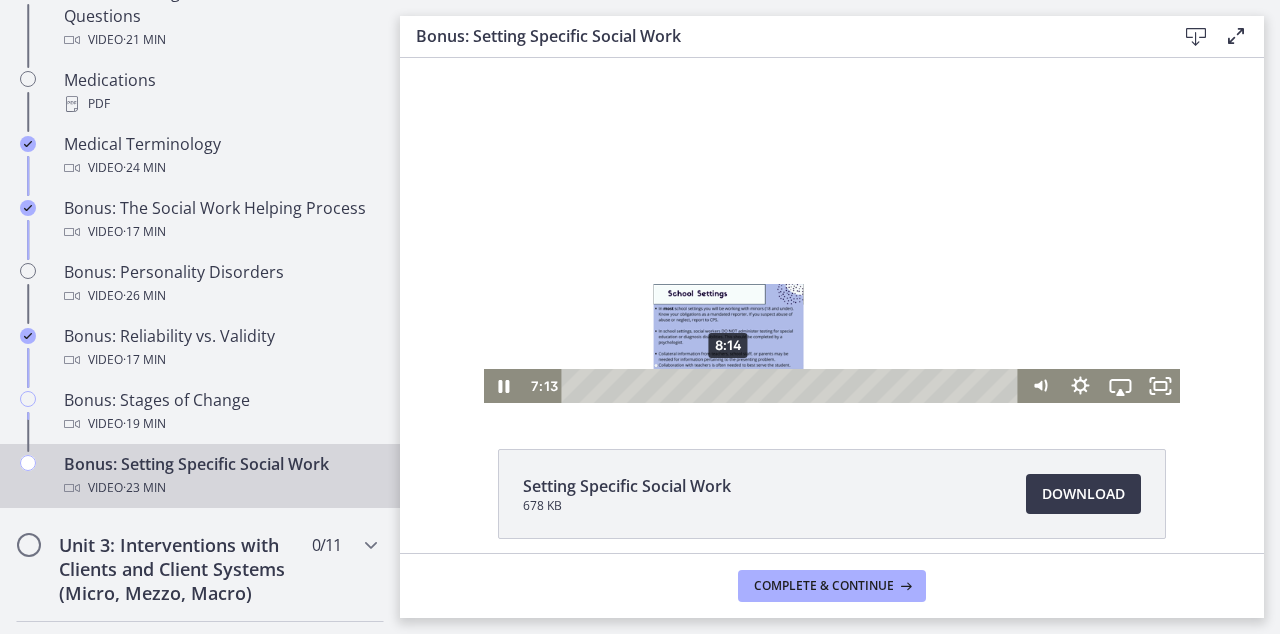 click on "8:14" at bounding box center [793, 386] 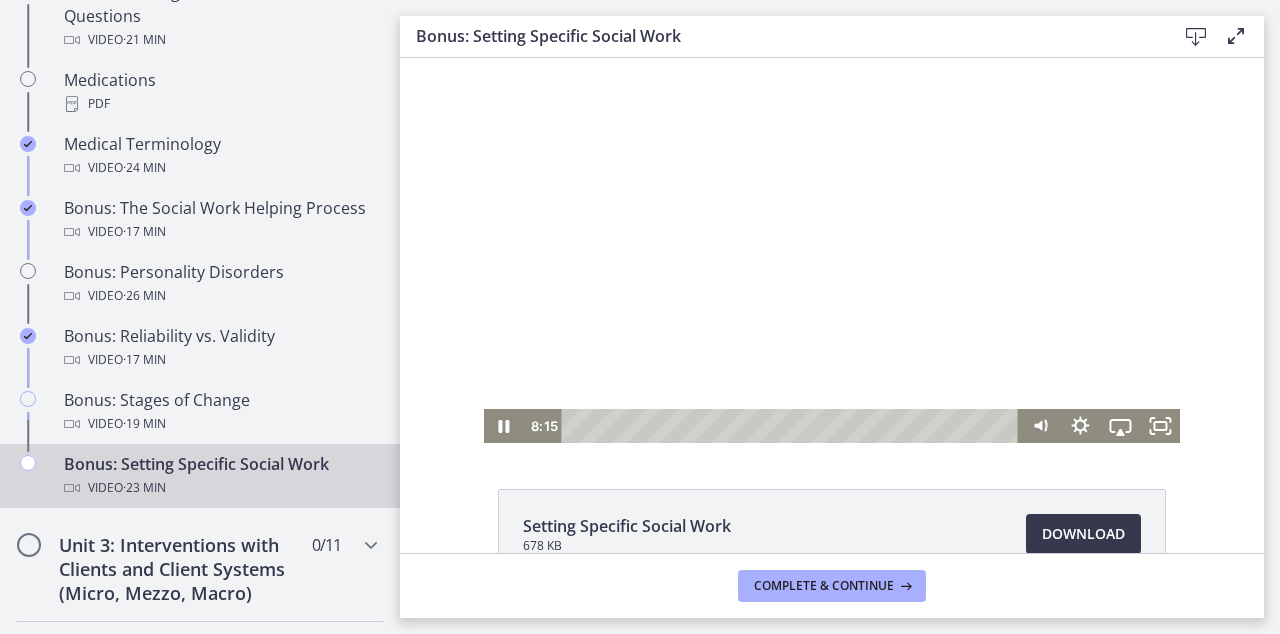 scroll, scrollTop: 0, scrollLeft: 0, axis: both 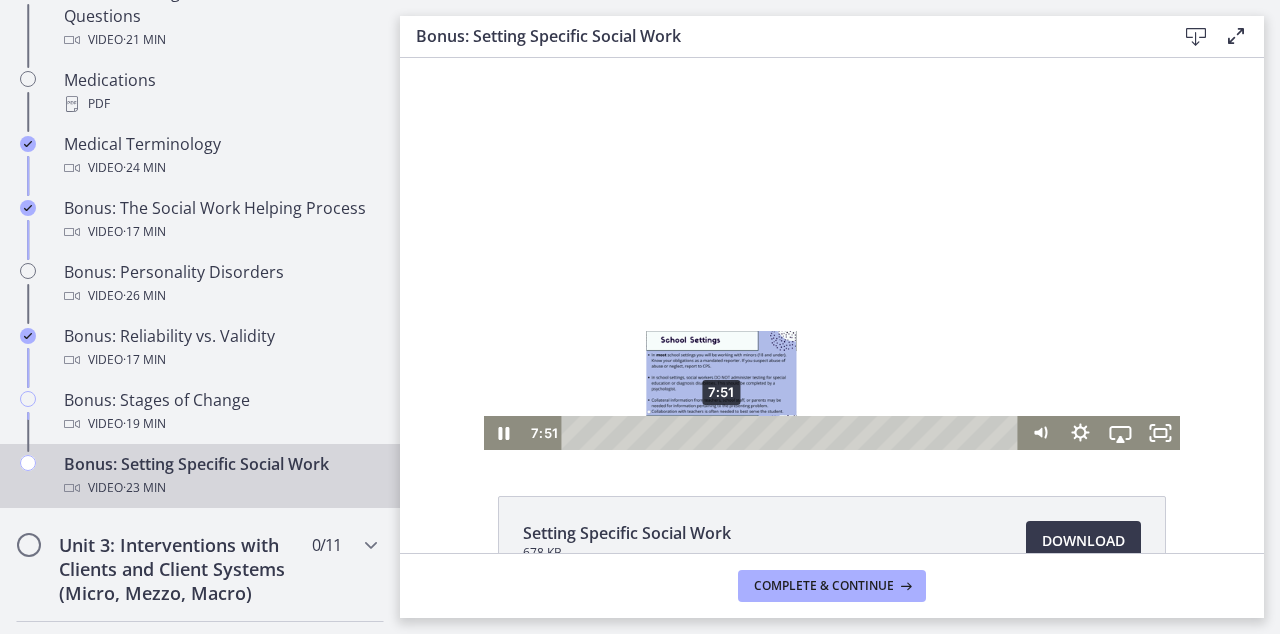 click on "7:51" at bounding box center [793, 433] 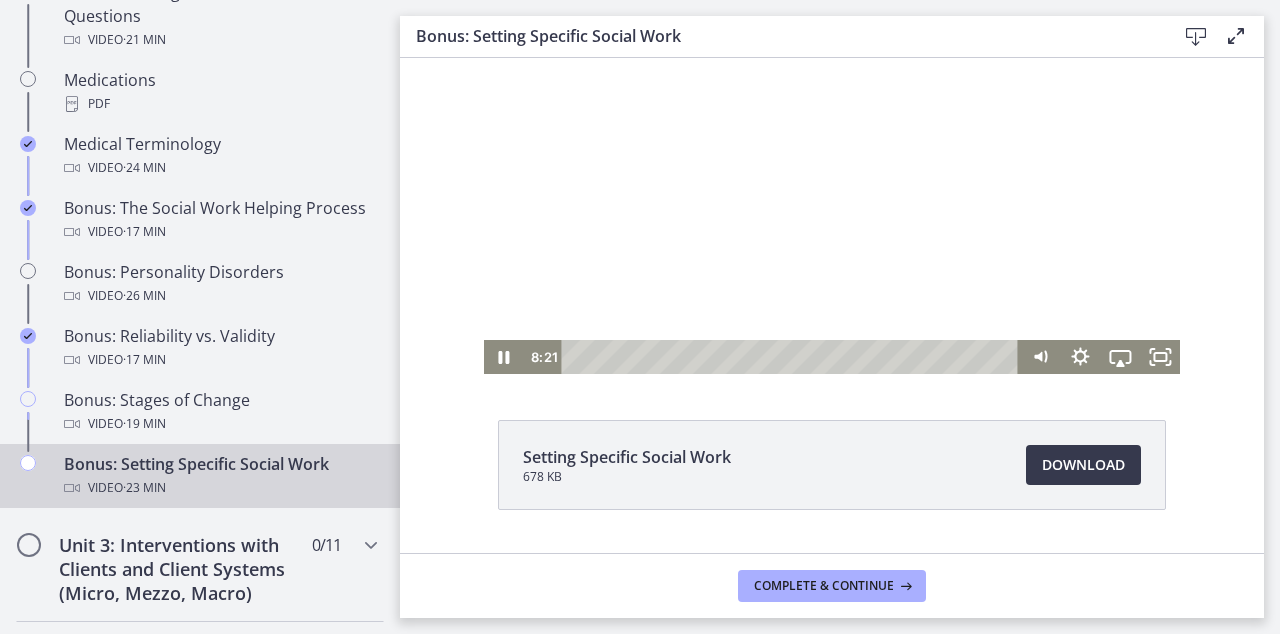 scroll, scrollTop: 79, scrollLeft: 0, axis: vertical 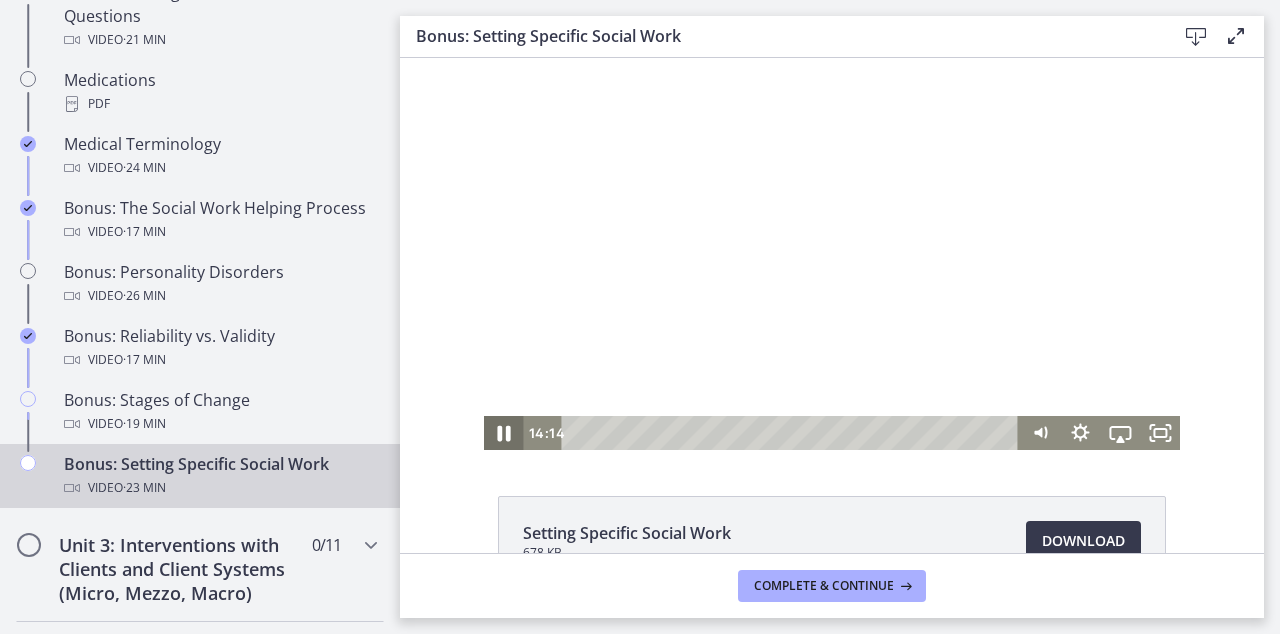 click 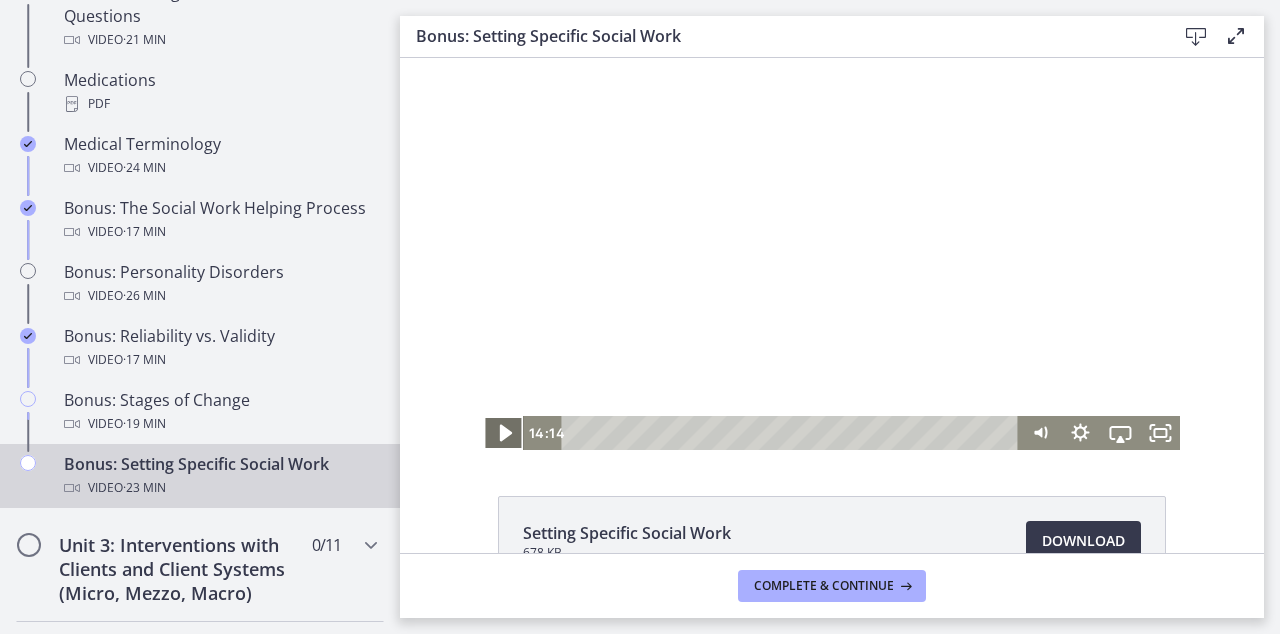 click 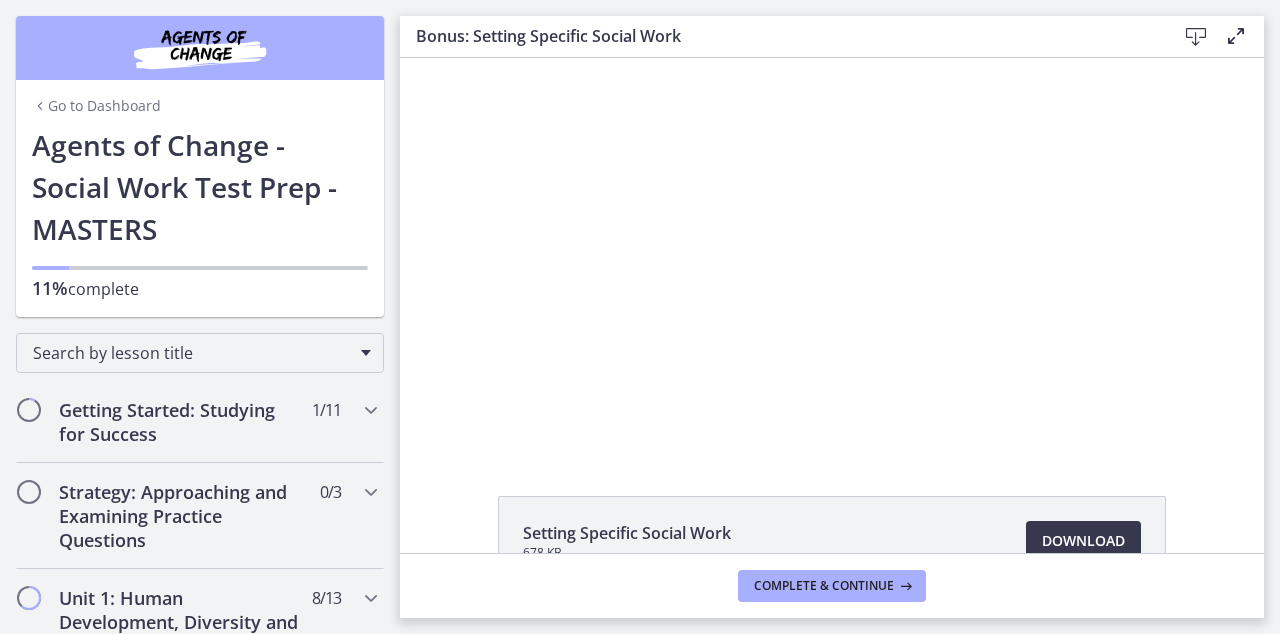 scroll, scrollTop: 0, scrollLeft: 0, axis: both 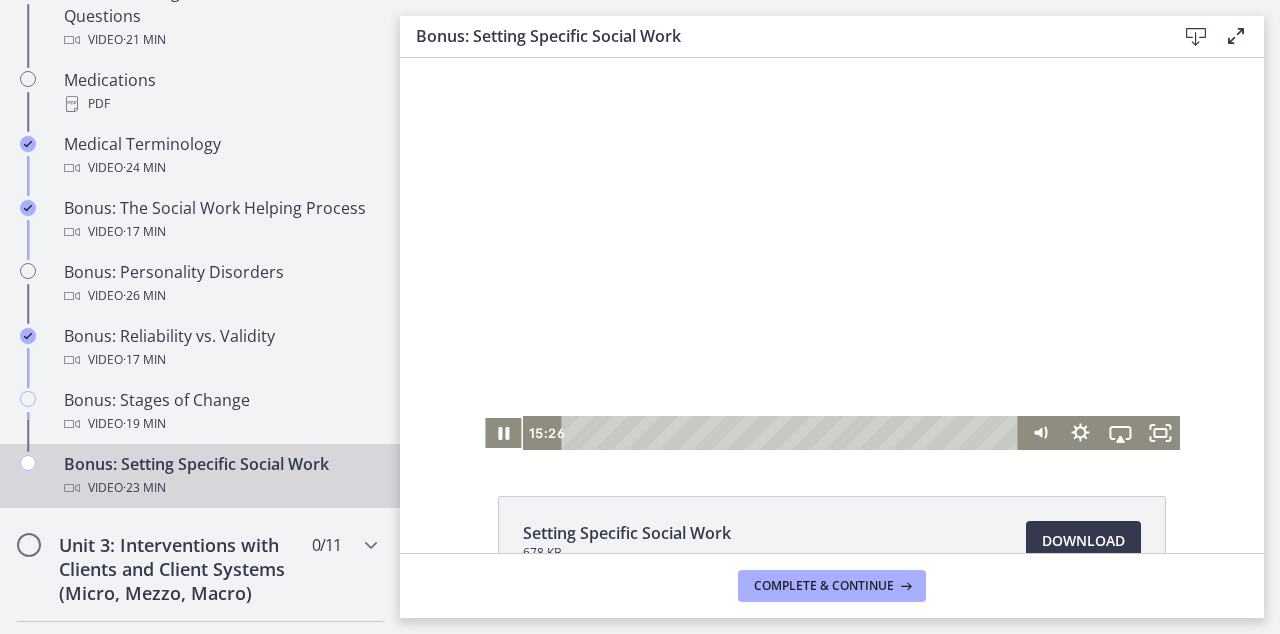 type 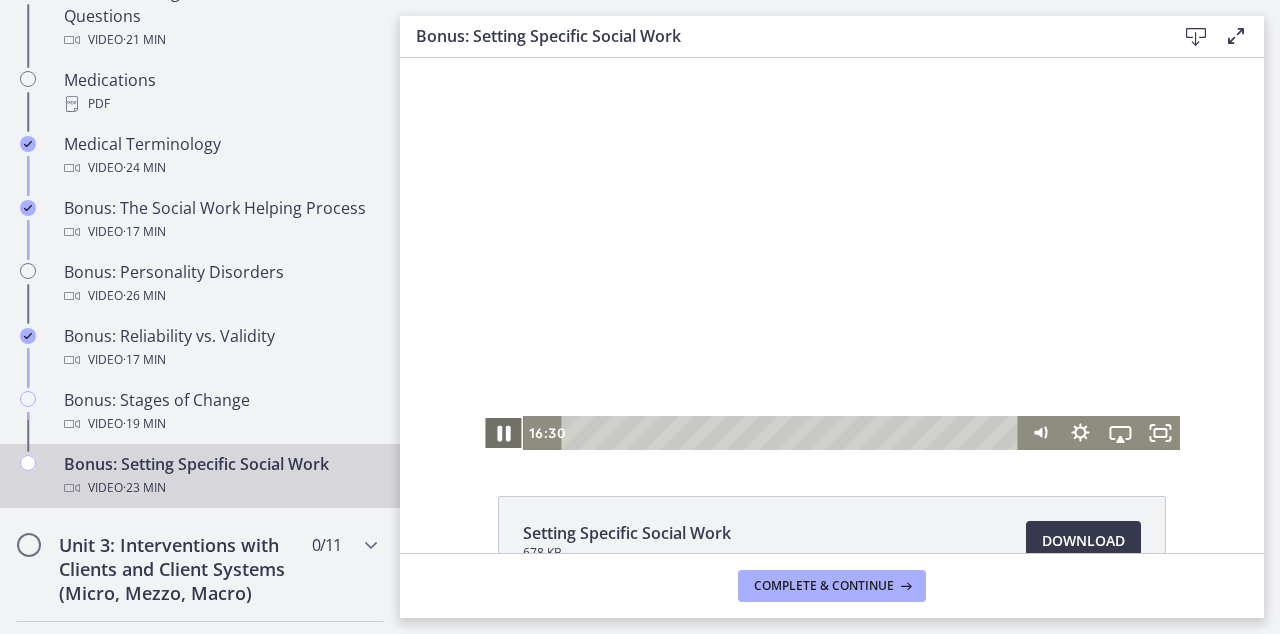 click 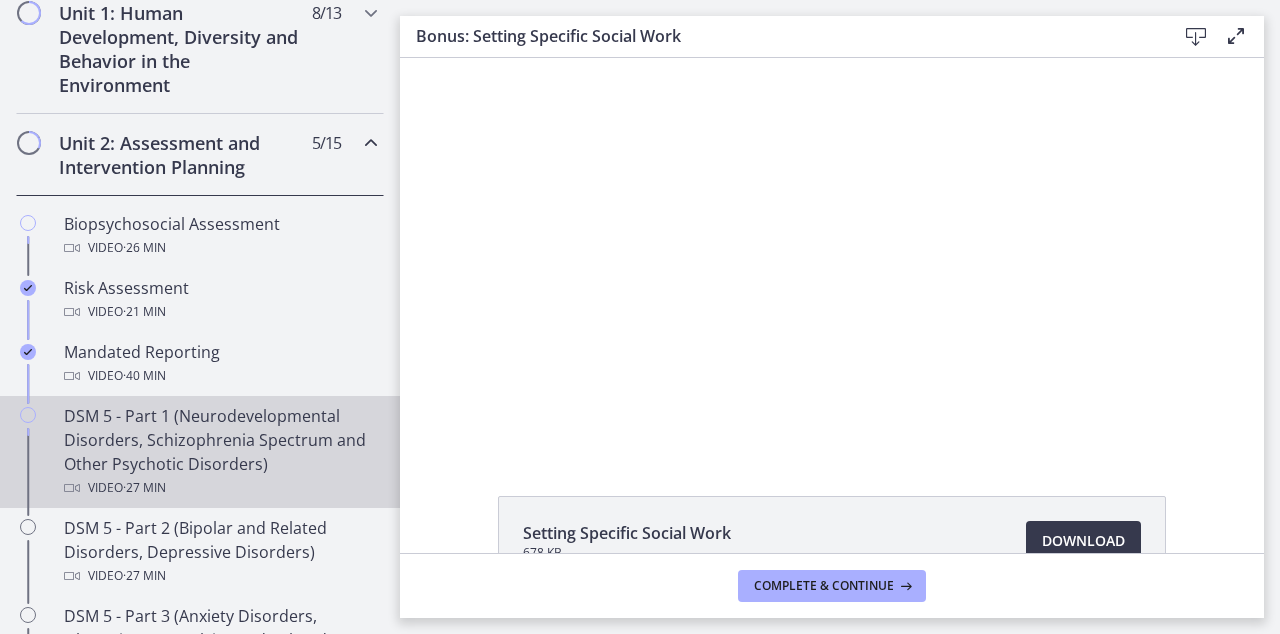 scroll, scrollTop: 584, scrollLeft: 0, axis: vertical 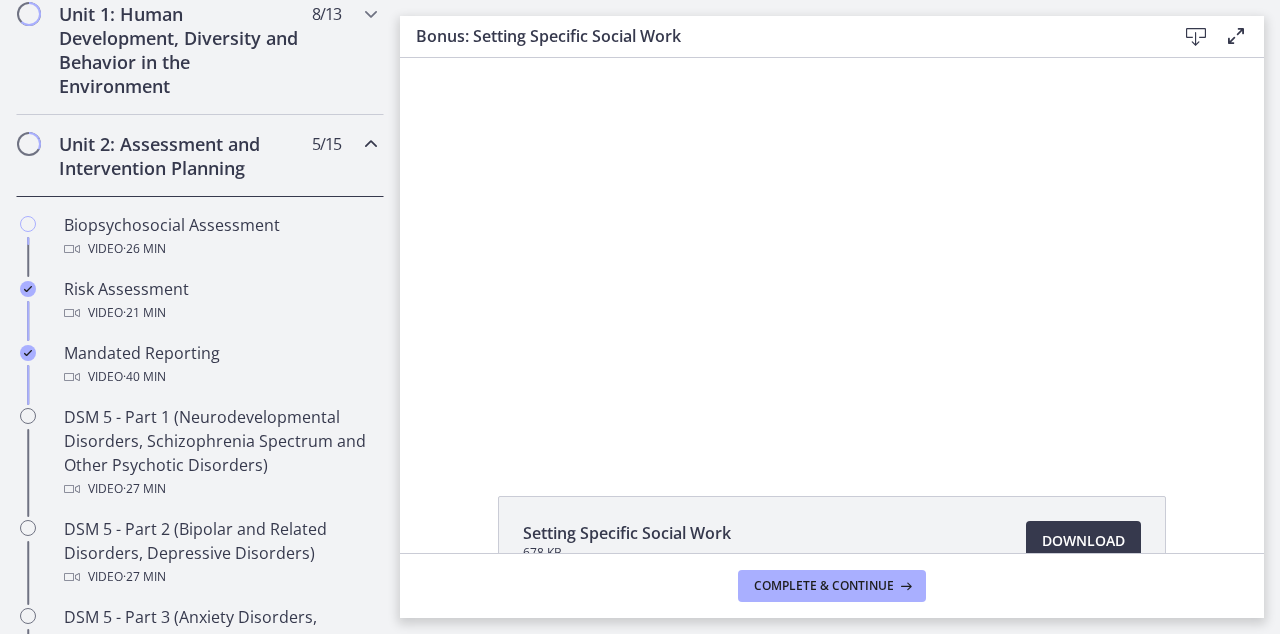 click on "Setting Specific Social Work
678 KB
Download
Opens in a new window" at bounding box center (832, 589) 